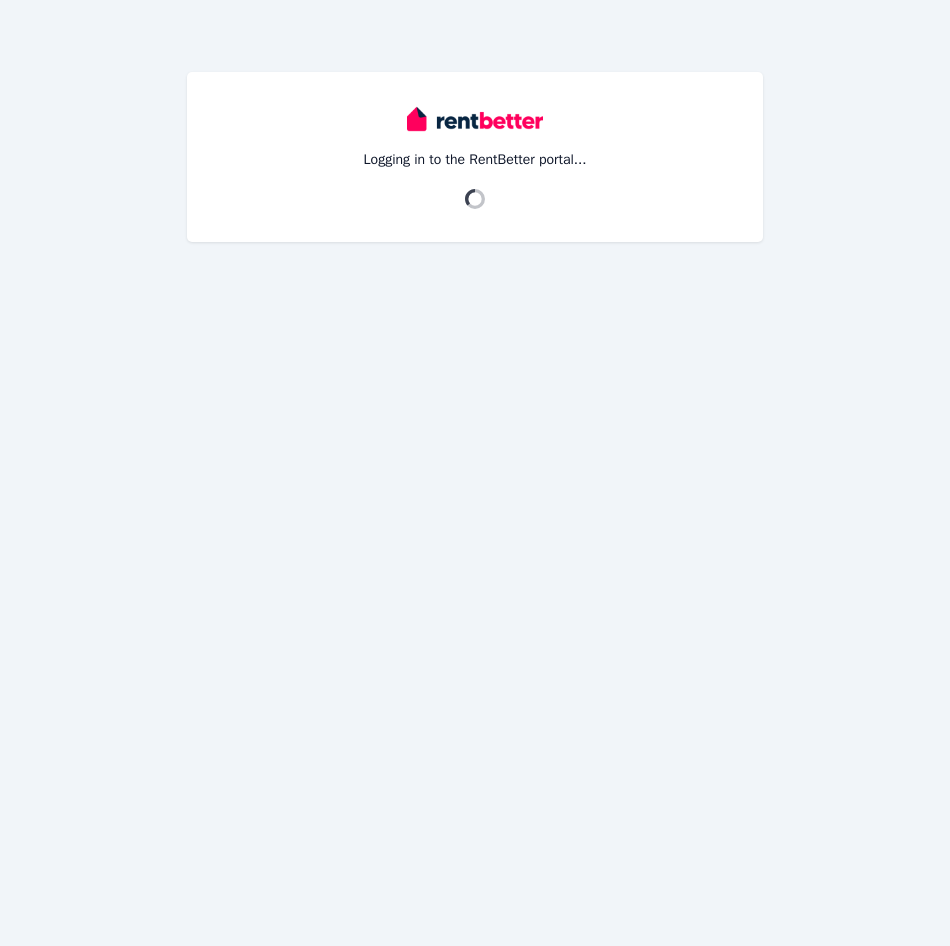 scroll, scrollTop: 0, scrollLeft: 0, axis: both 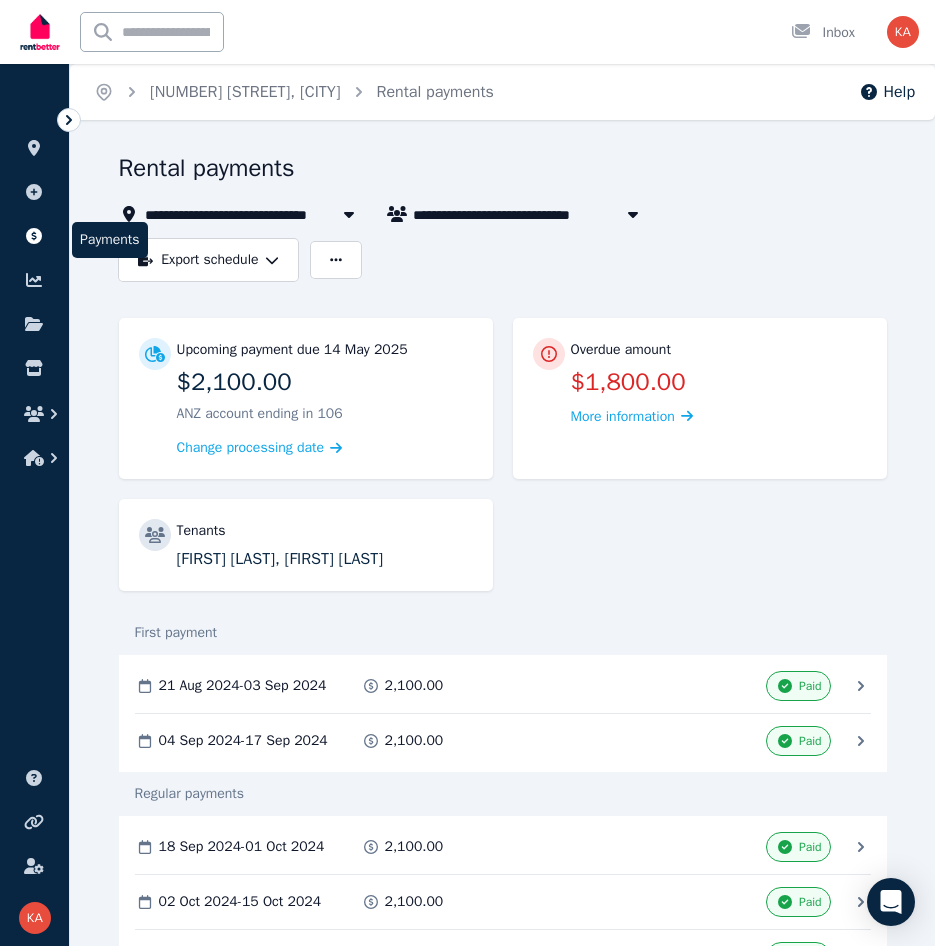 click 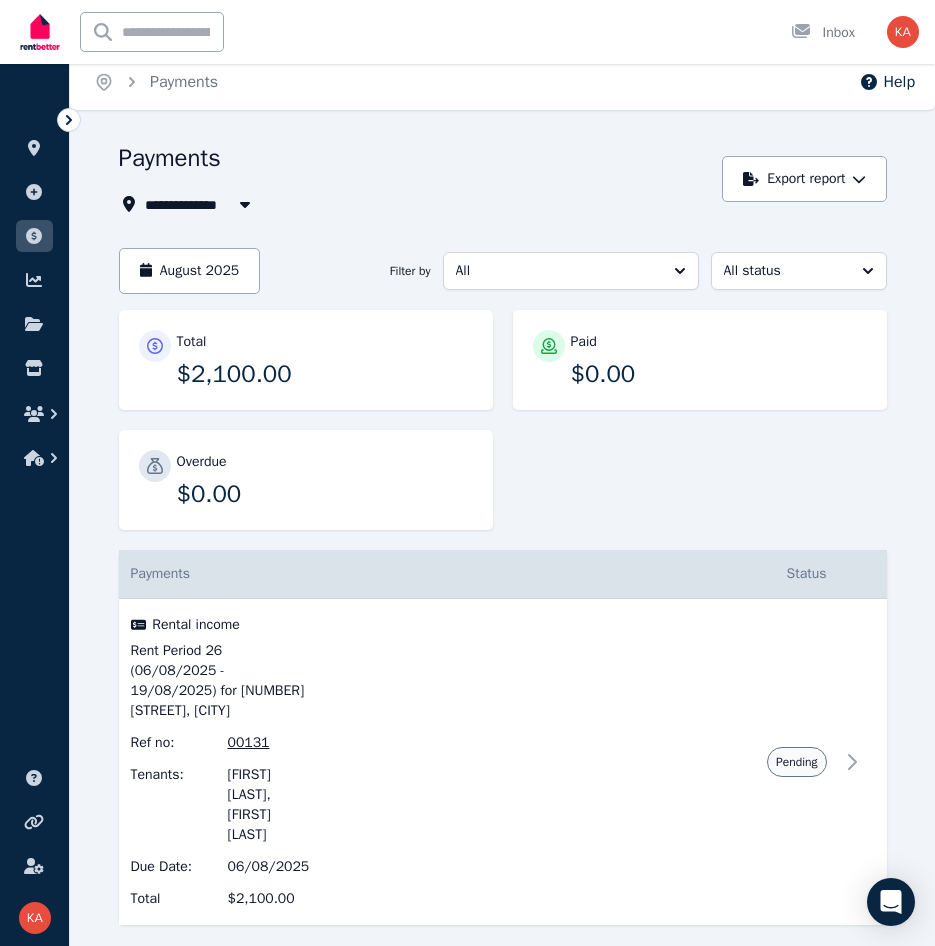 scroll, scrollTop: 41, scrollLeft: 0, axis: vertical 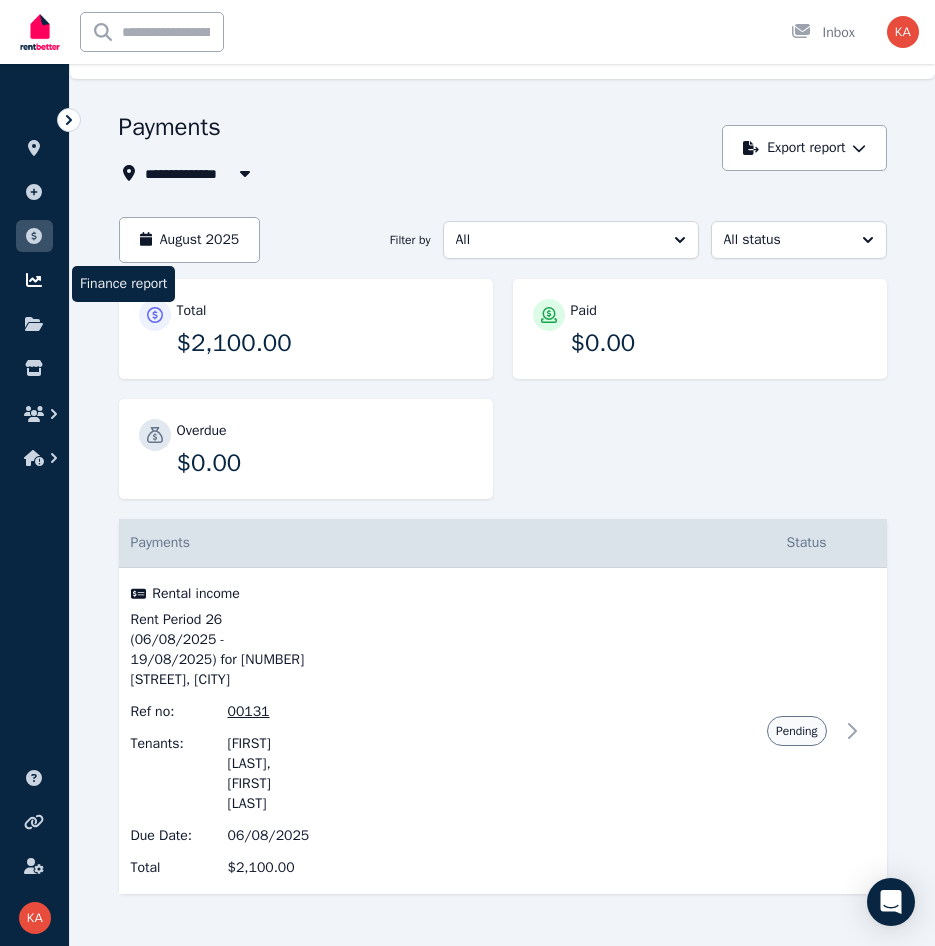 click 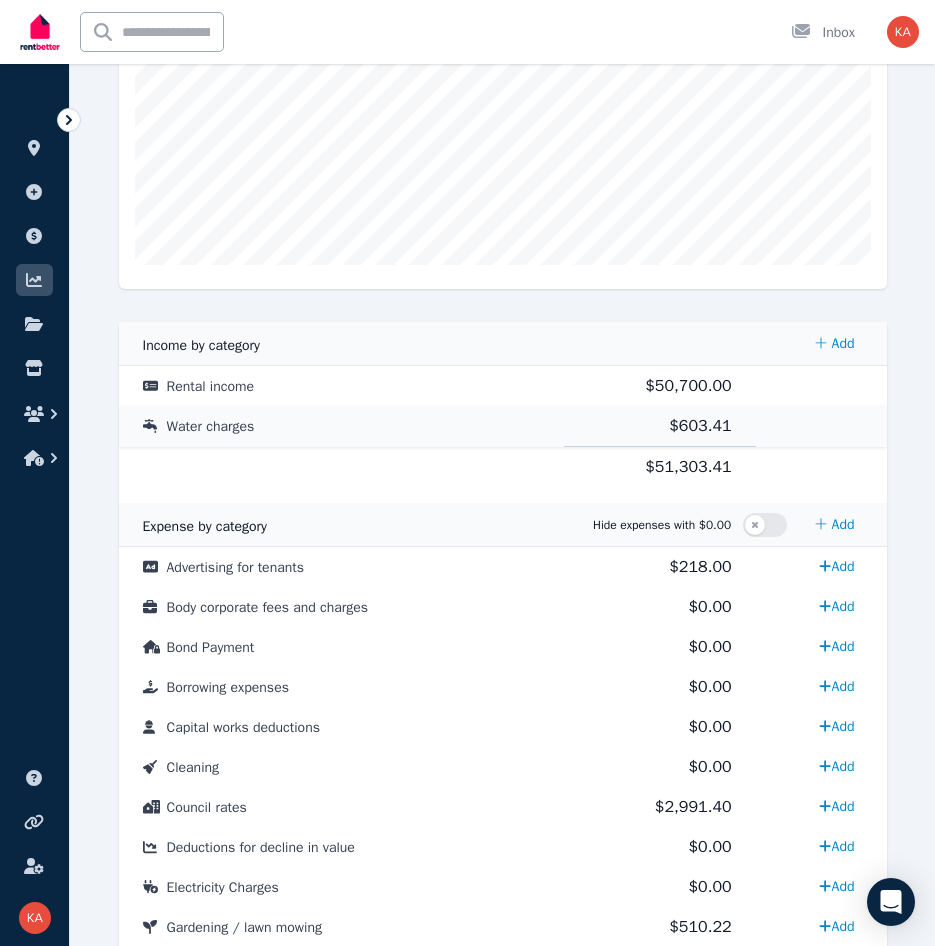scroll, scrollTop: 700, scrollLeft: 0, axis: vertical 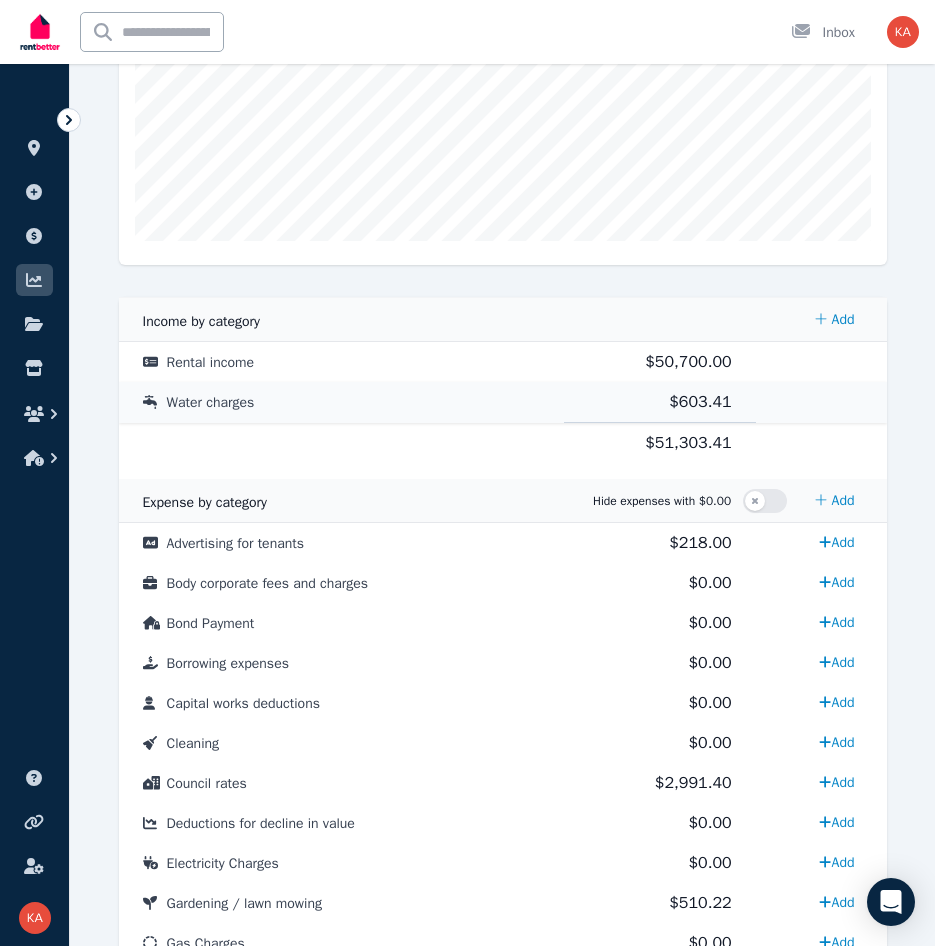 click on "Water charges" at bounding box center (211, 402) 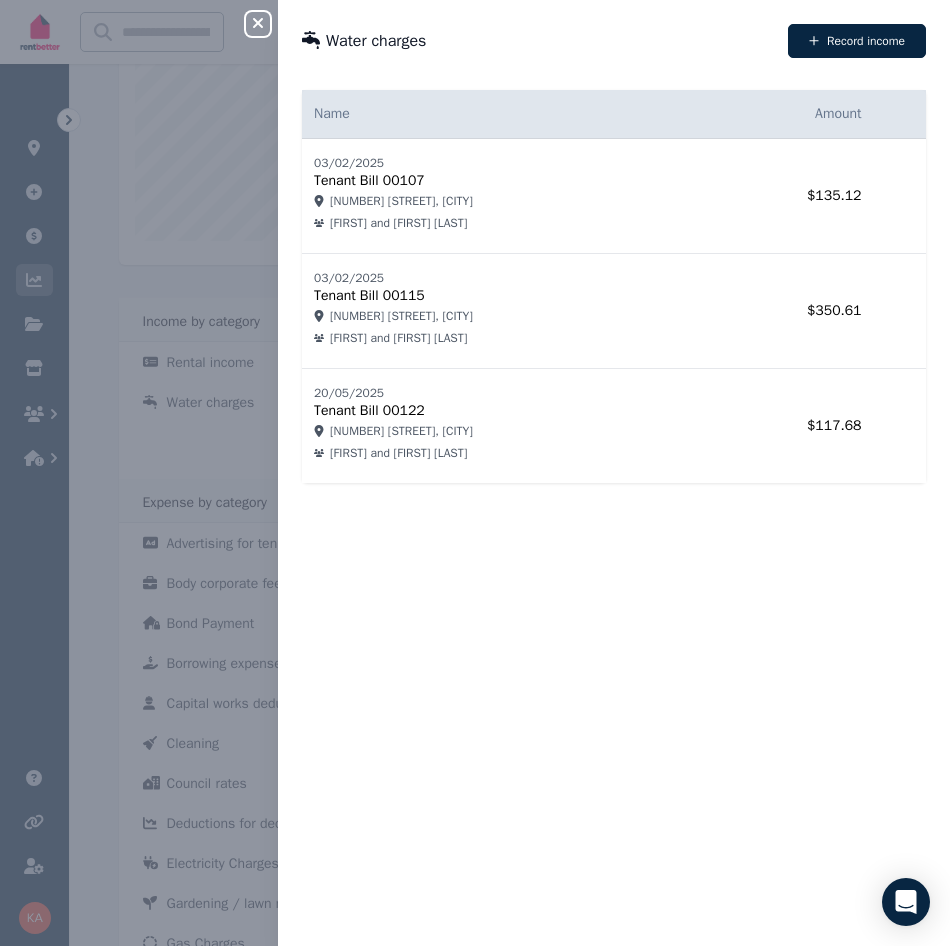 click on "Close panel" at bounding box center (266, 18) 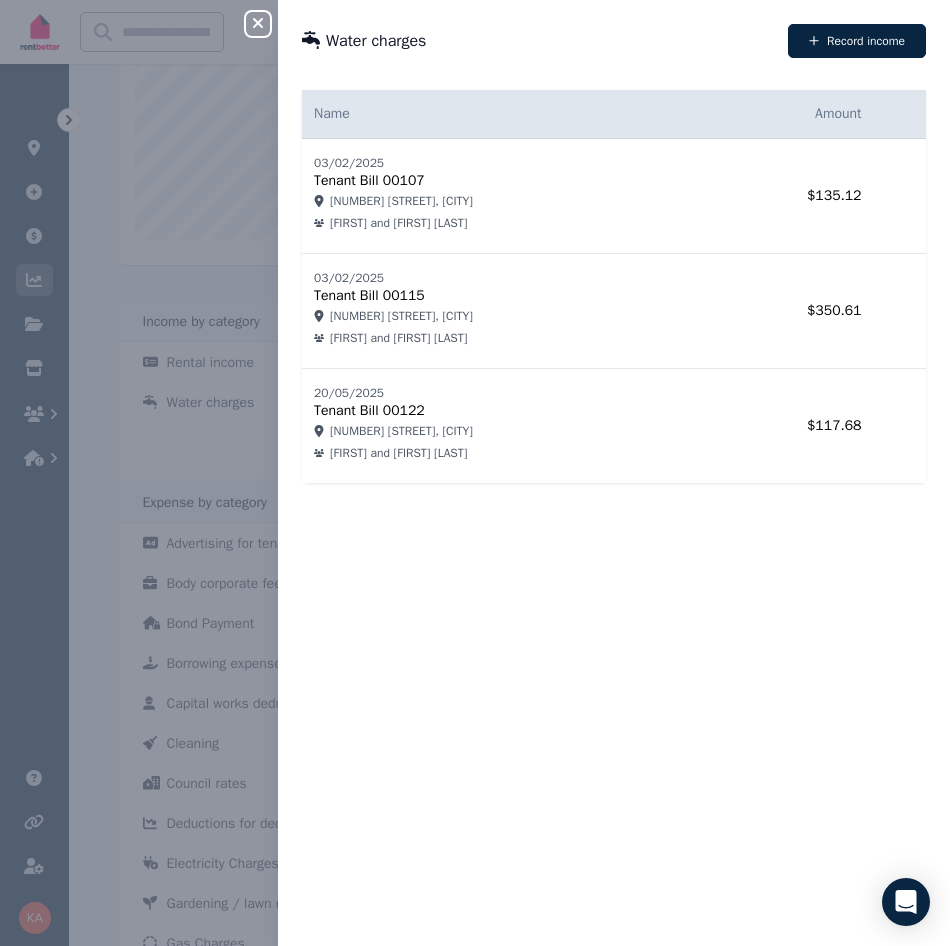 click 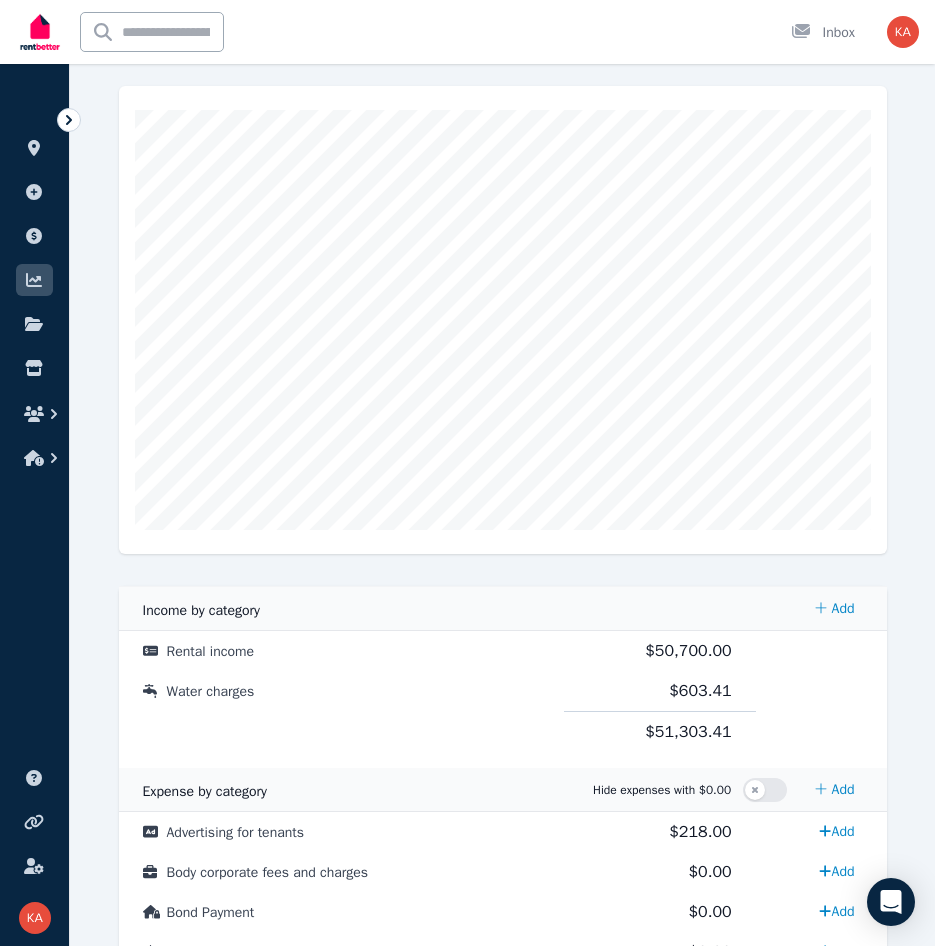 scroll, scrollTop: 400, scrollLeft: 0, axis: vertical 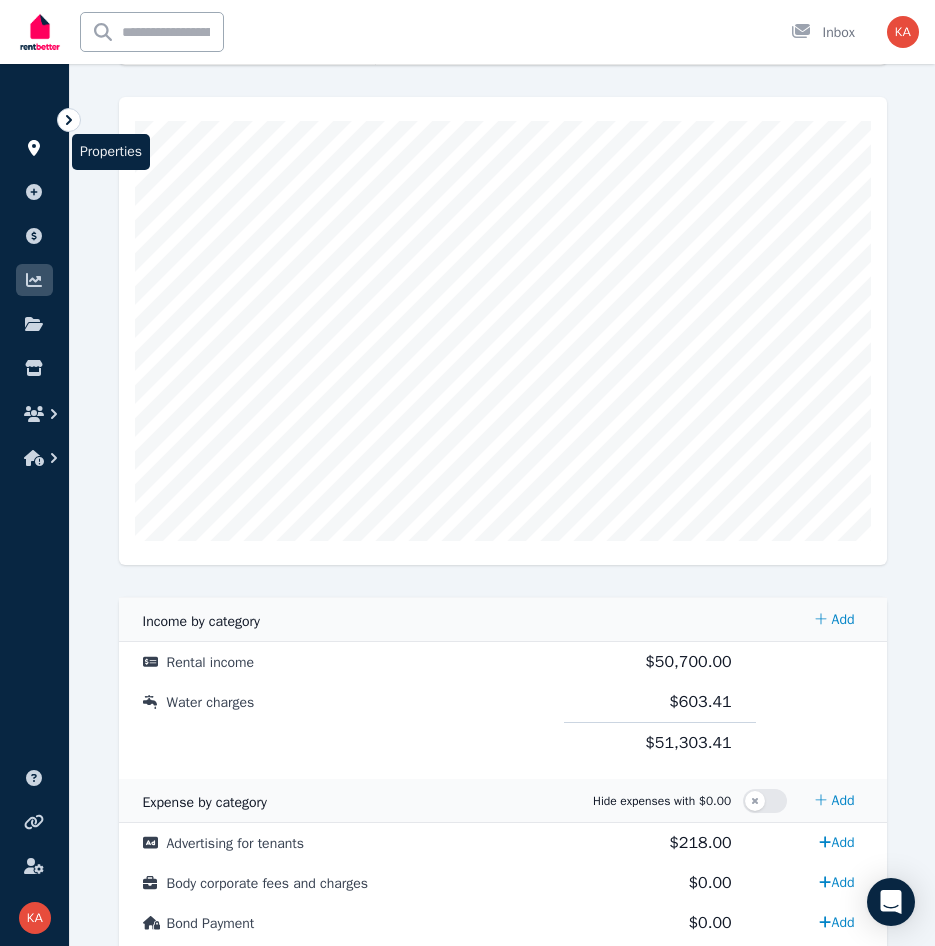 click at bounding box center [34, 148] 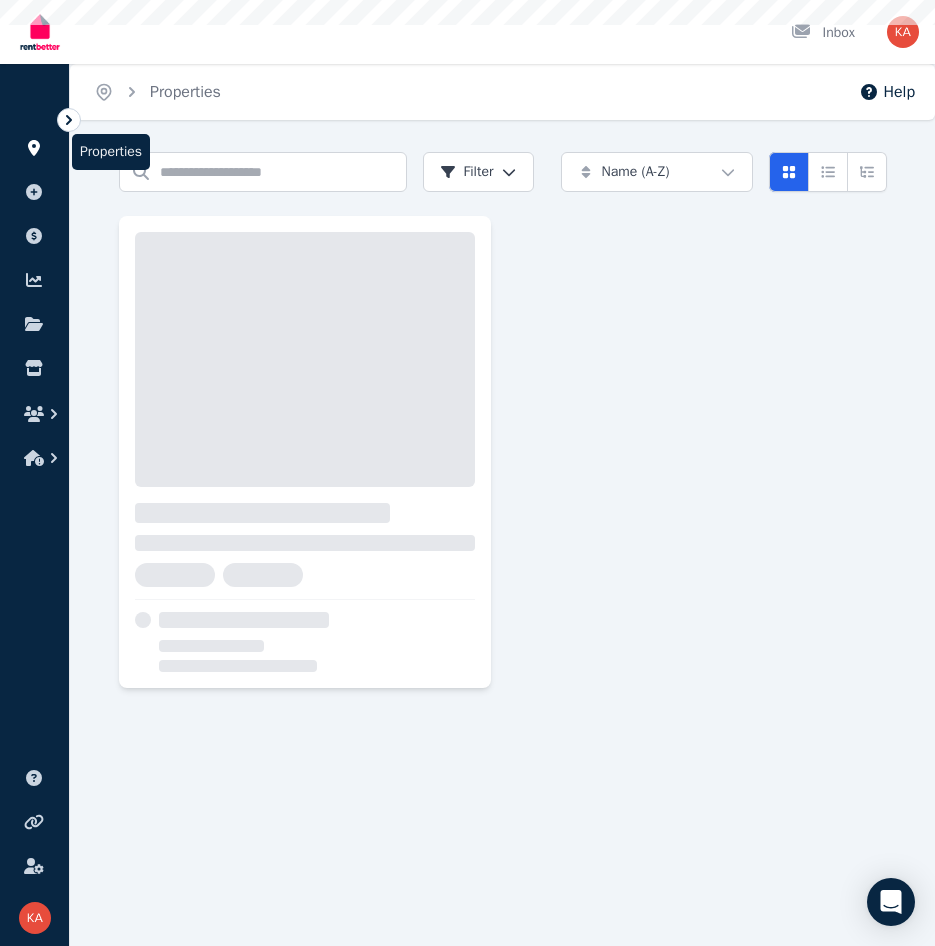 scroll, scrollTop: 0, scrollLeft: 0, axis: both 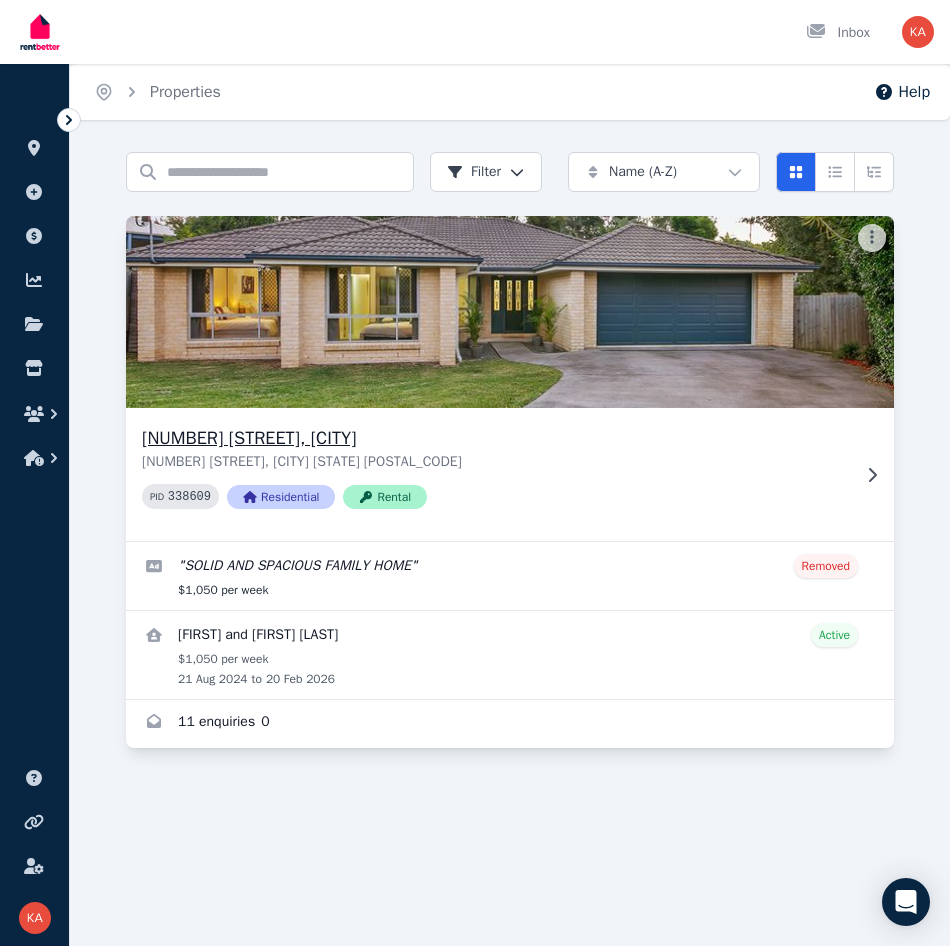 click on "[NUMBER] [STREET], [CITY] [STATE] [POSTAL_CODE] PID 338609 Residential Rental" at bounding box center (496, 474) 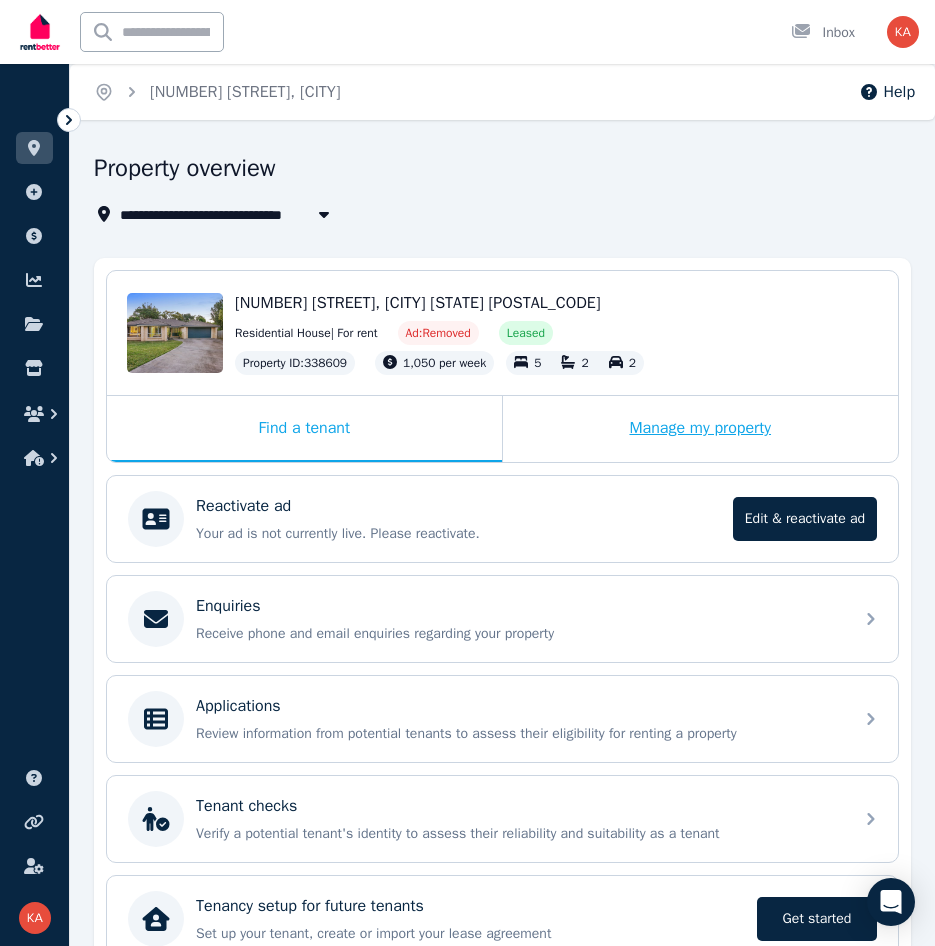 click on "Manage my property" at bounding box center [701, 429] 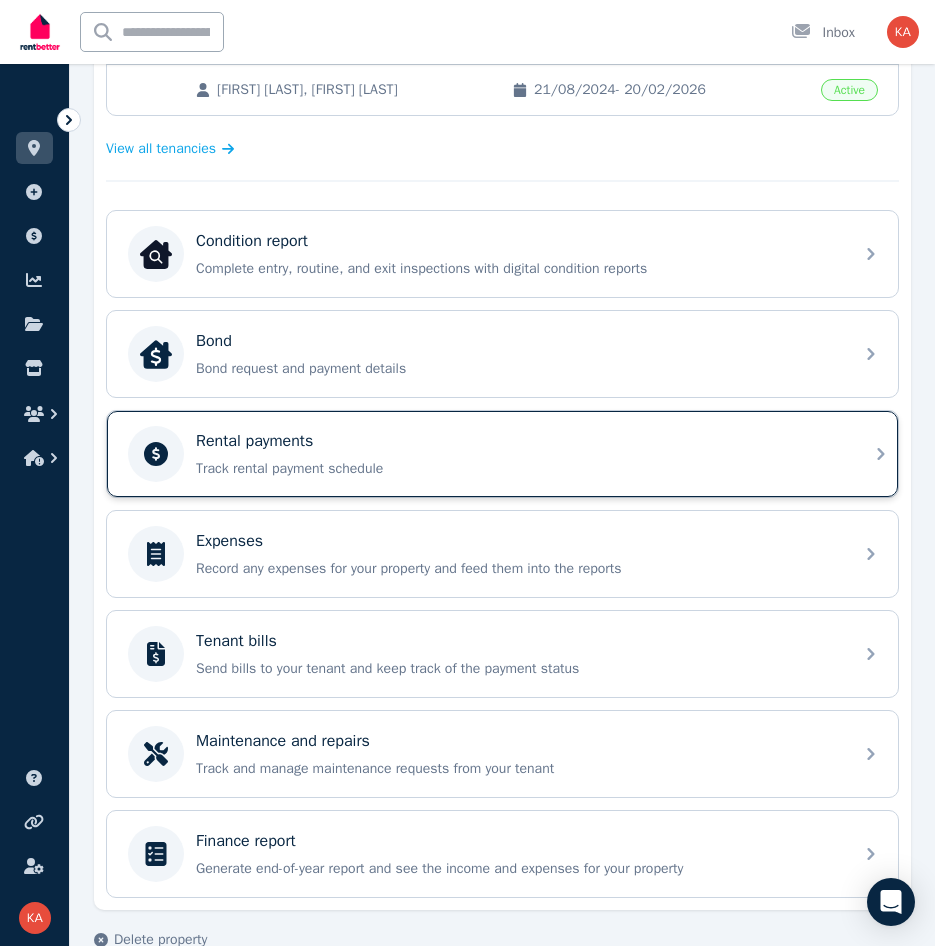 scroll, scrollTop: 562, scrollLeft: 0, axis: vertical 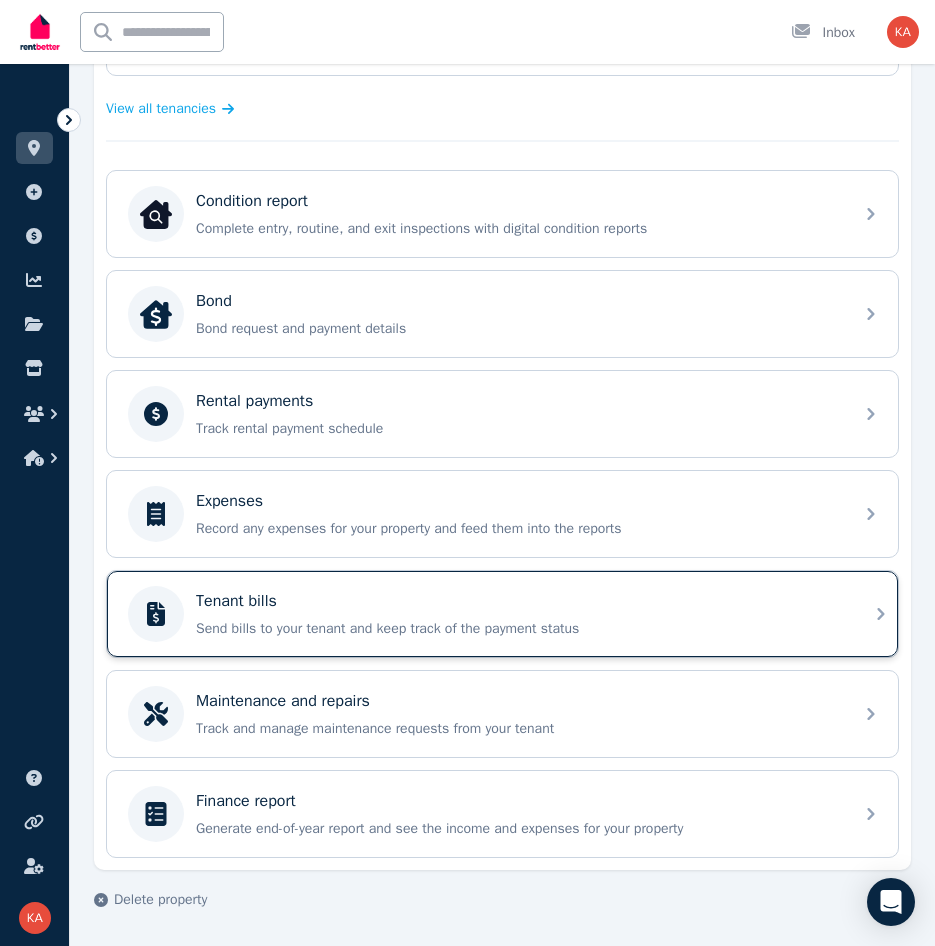 click on "Send bills to your tenant and keep track of the payment status" at bounding box center [518, 629] 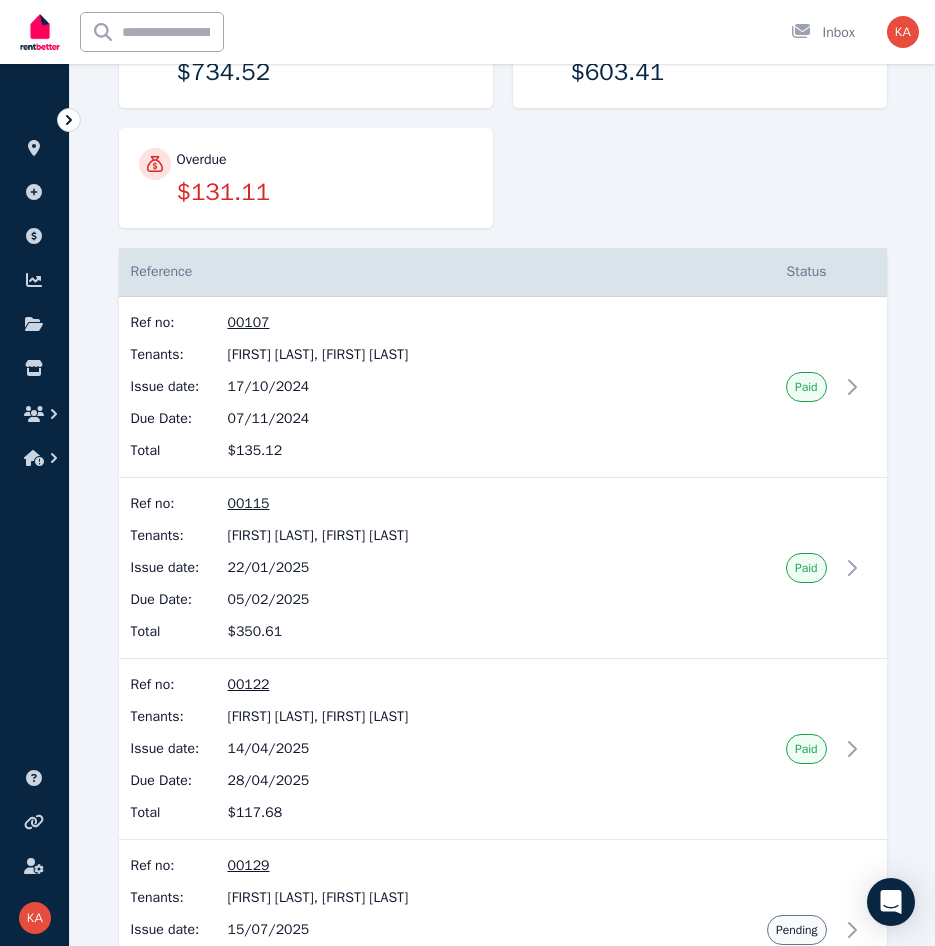 scroll, scrollTop: 294, scrollLeft: 0, axis: vertical 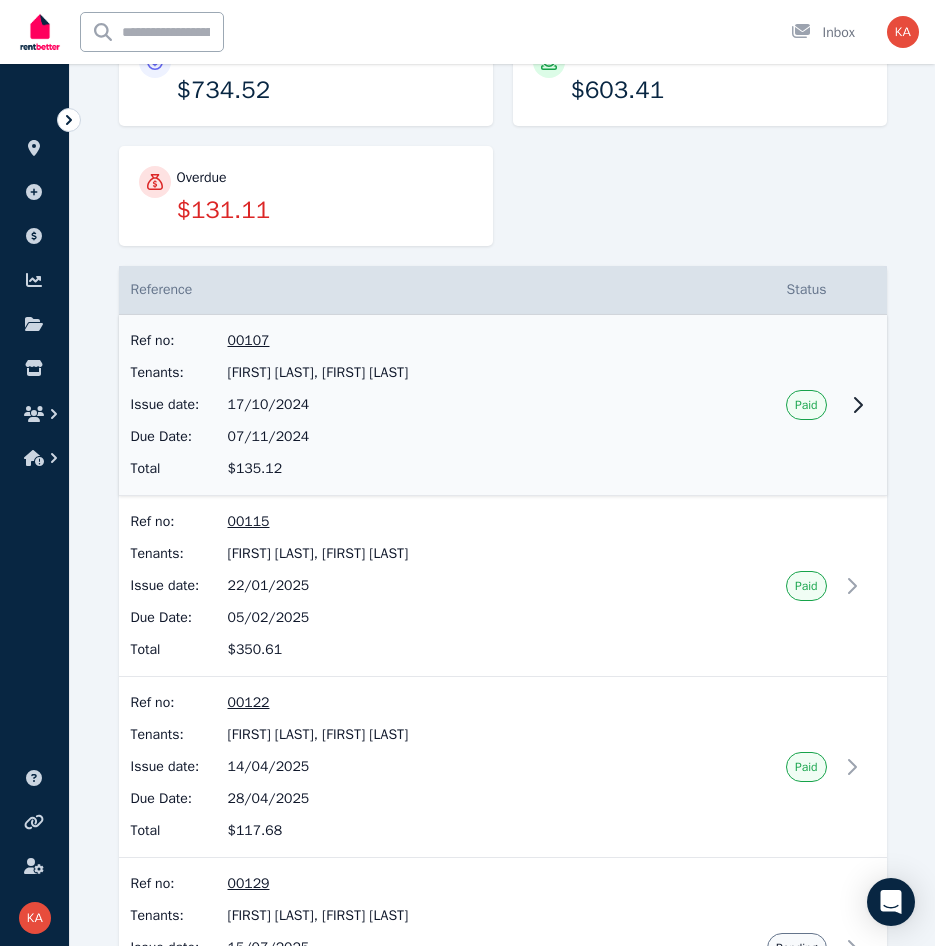 click on "Paid" at bounding box center (760, 405) 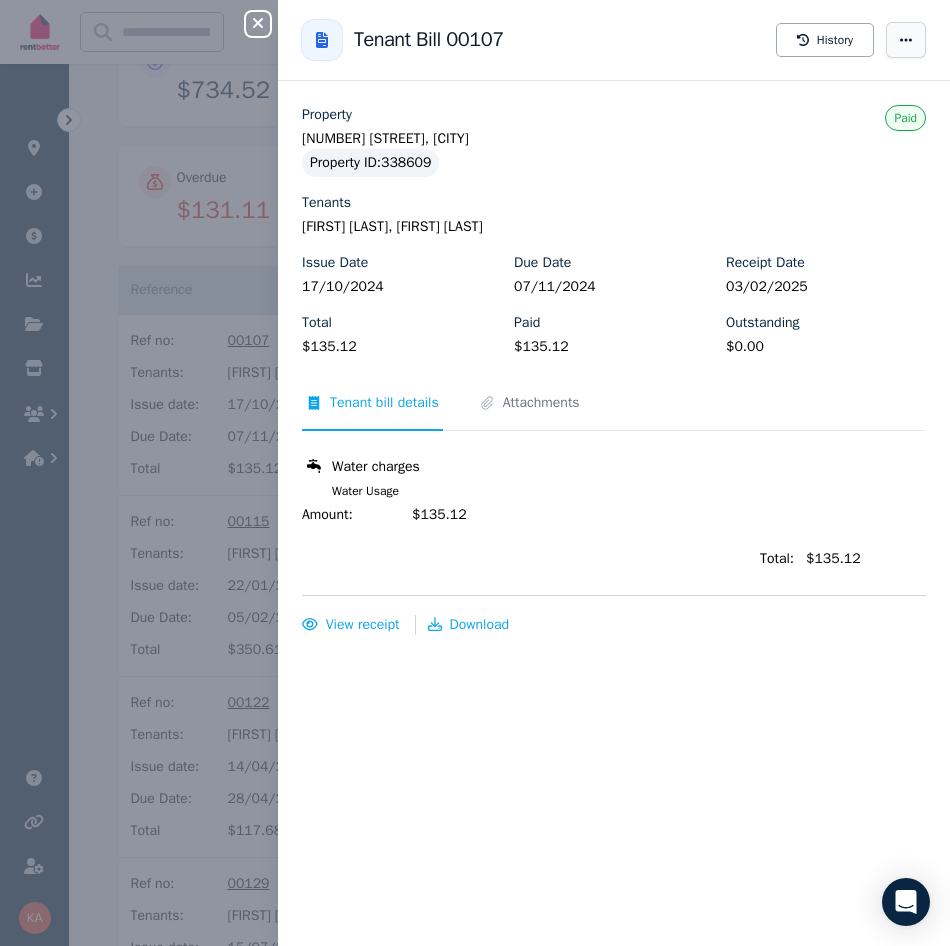click at bounding box center (906, 40) 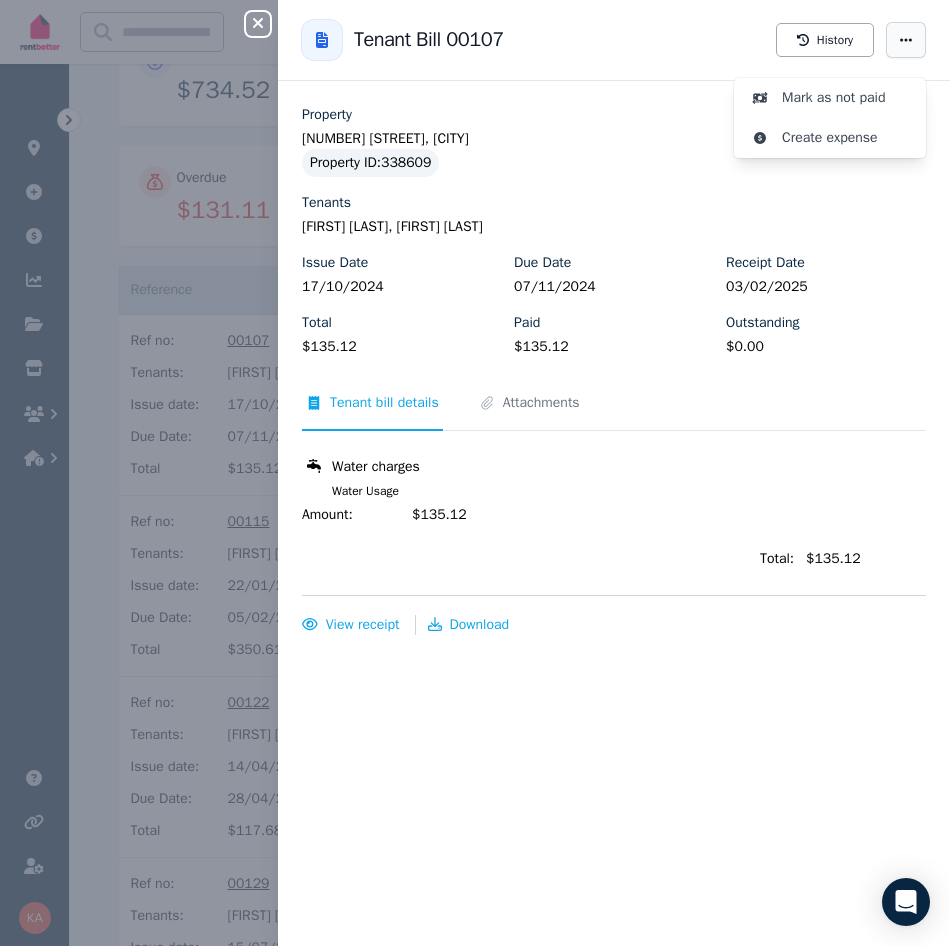 click at bounding box center (906, 40) 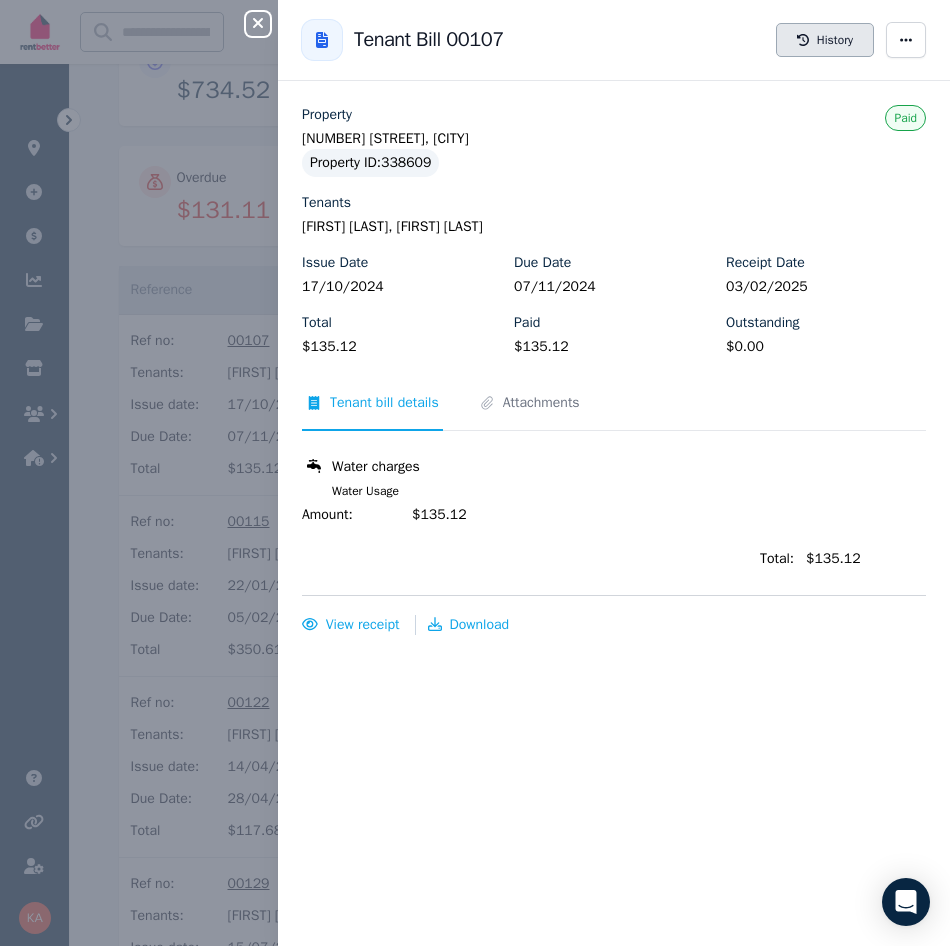 click on "History" at bounding box center [825, 40] 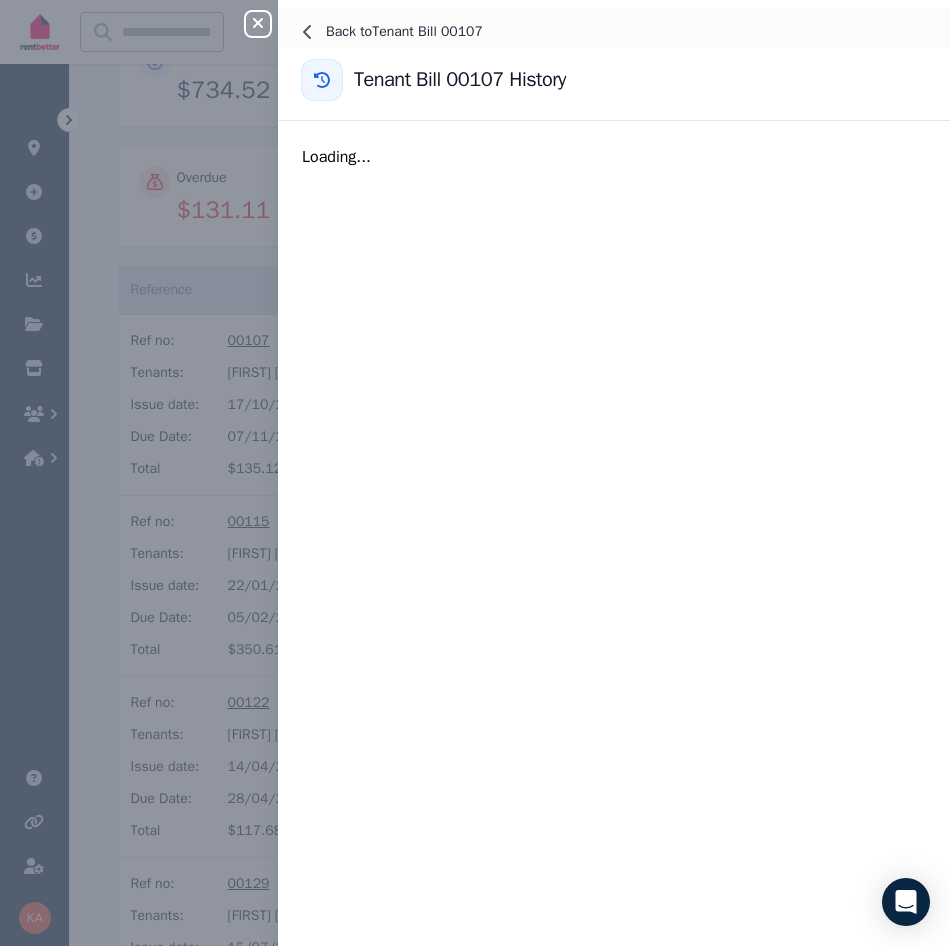 click 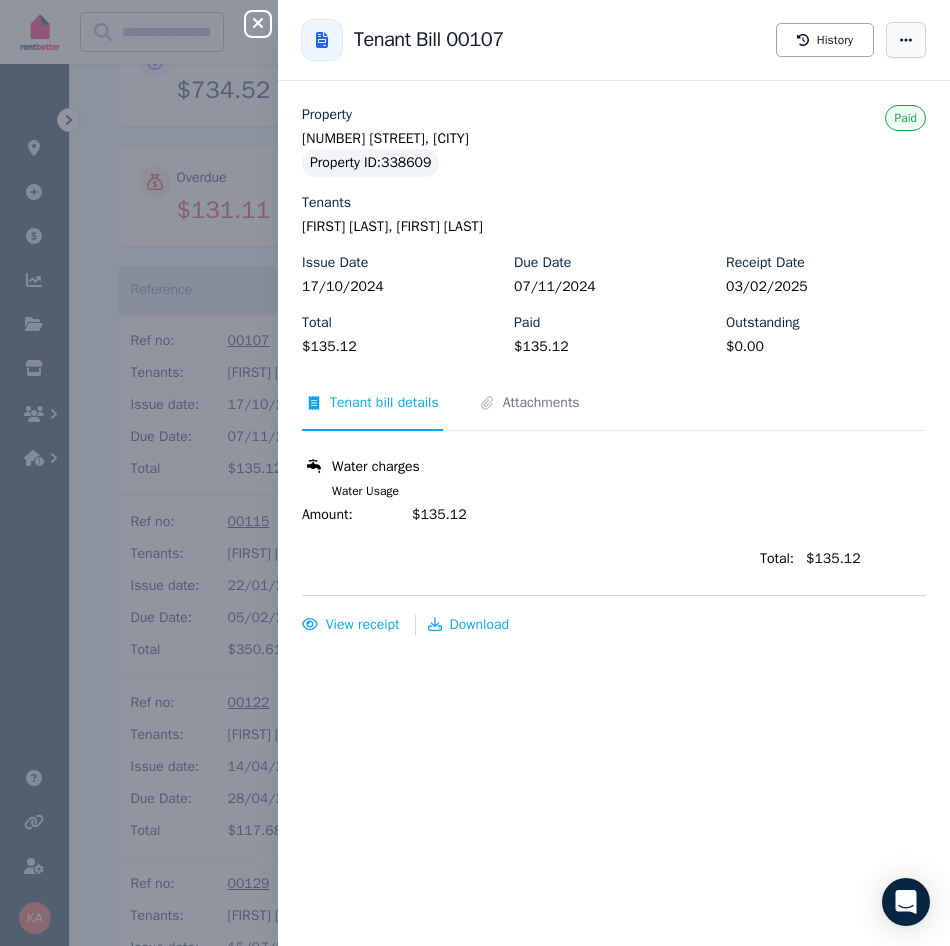 click at bounding box center (906, 40) 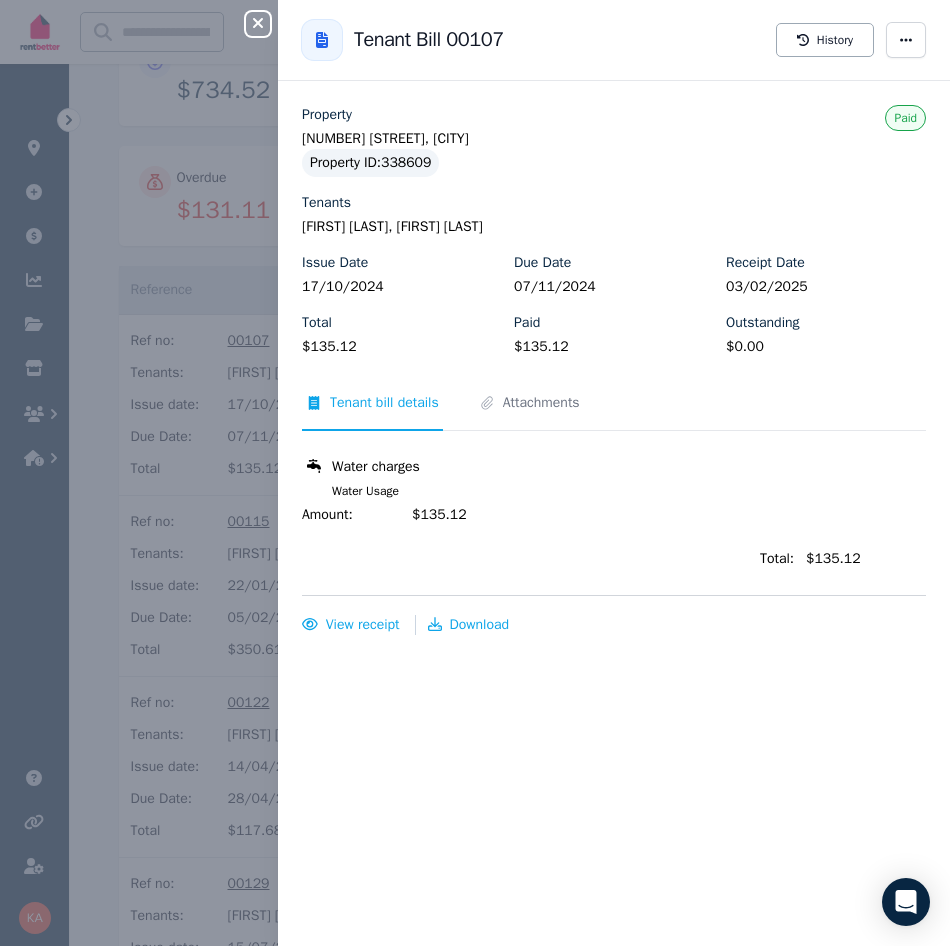 click 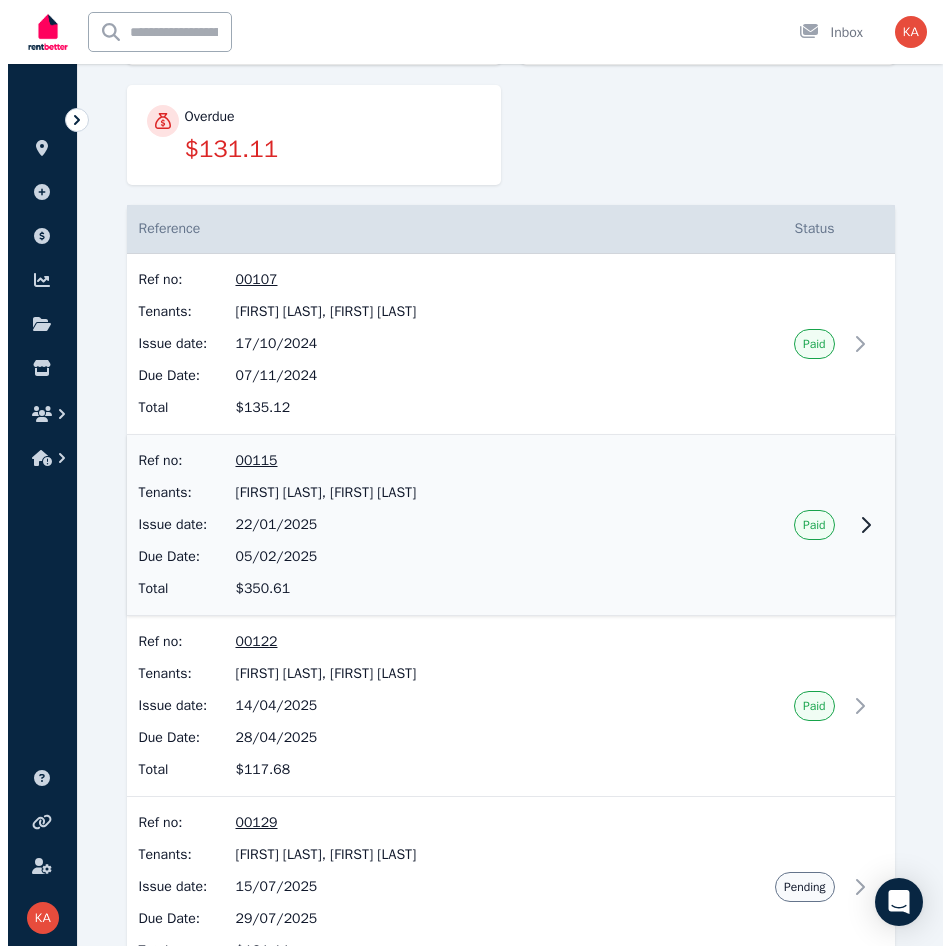scroll, scrollTop: 294, scrollLeft: 0, axis: vertical 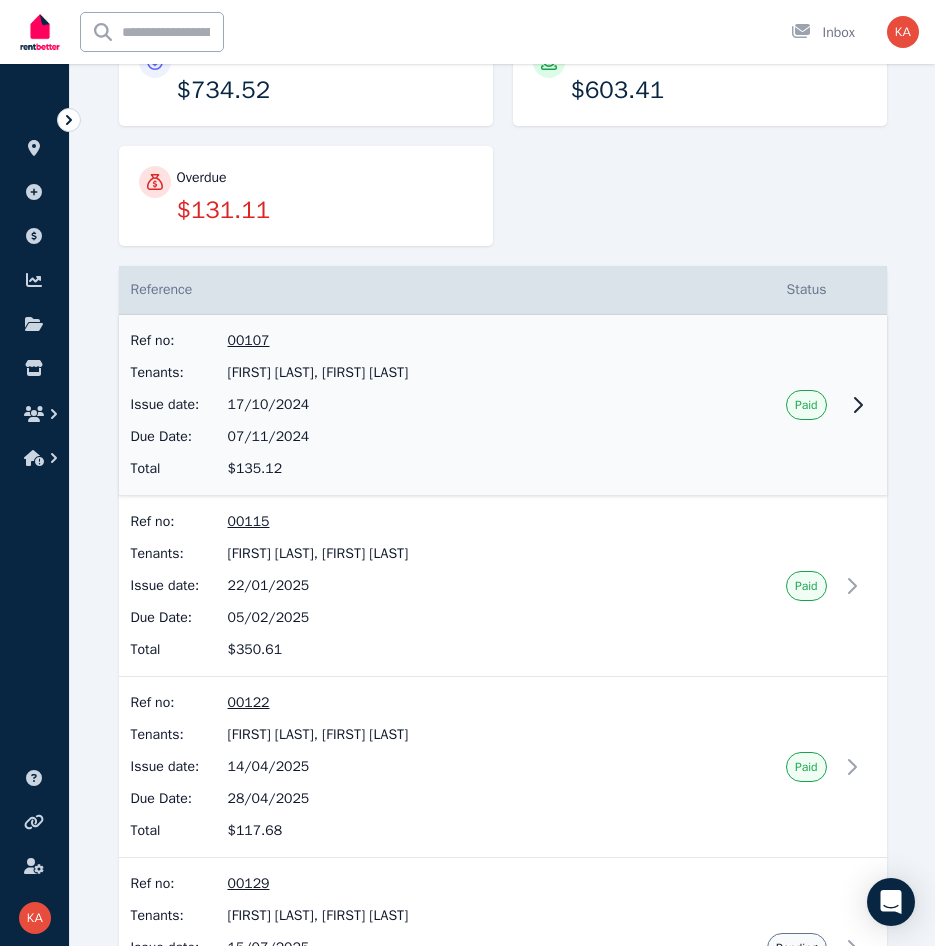 click on "[FIRST] [LAST], [FIRST] [LAST]" at bounding box center (449, 373) 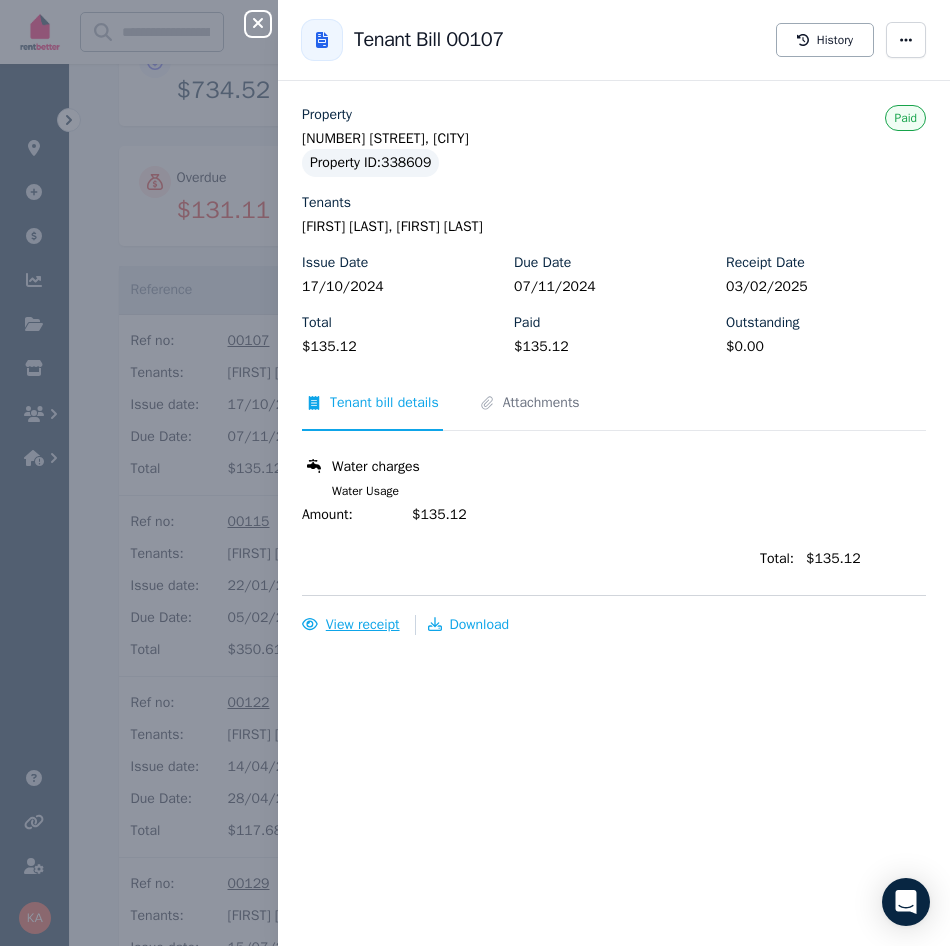 click on "View receipt" at bounding box center (363, 624) 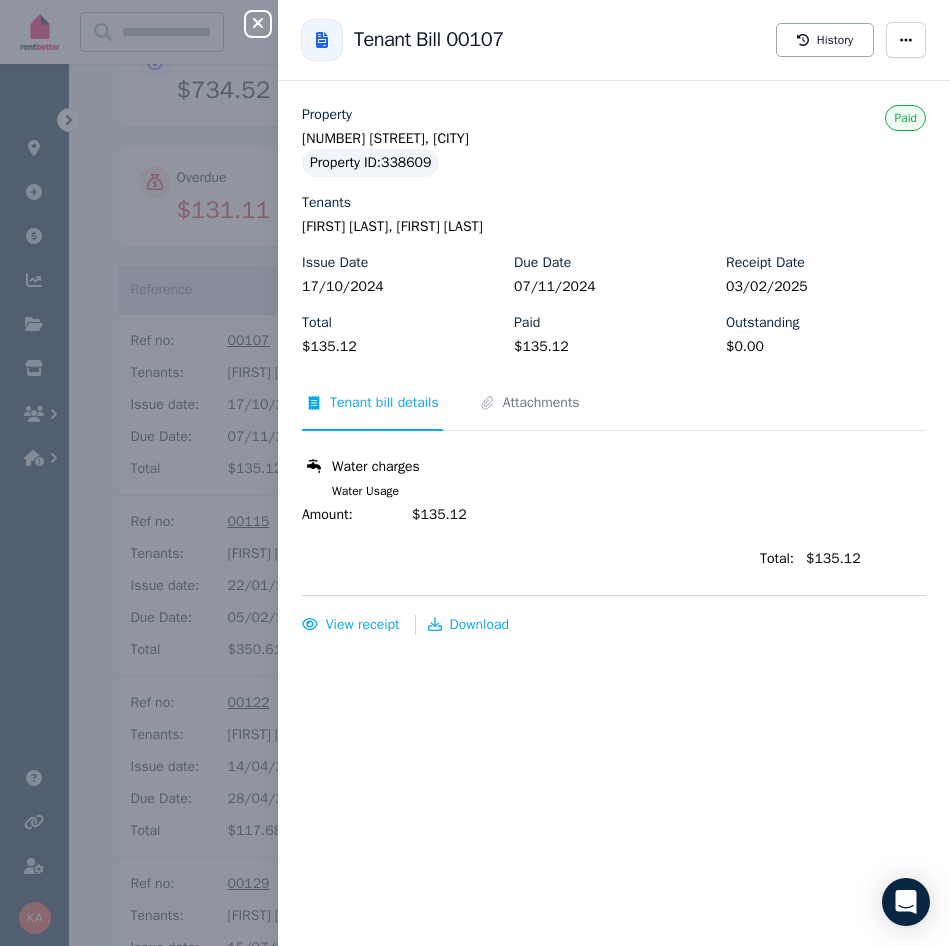 click 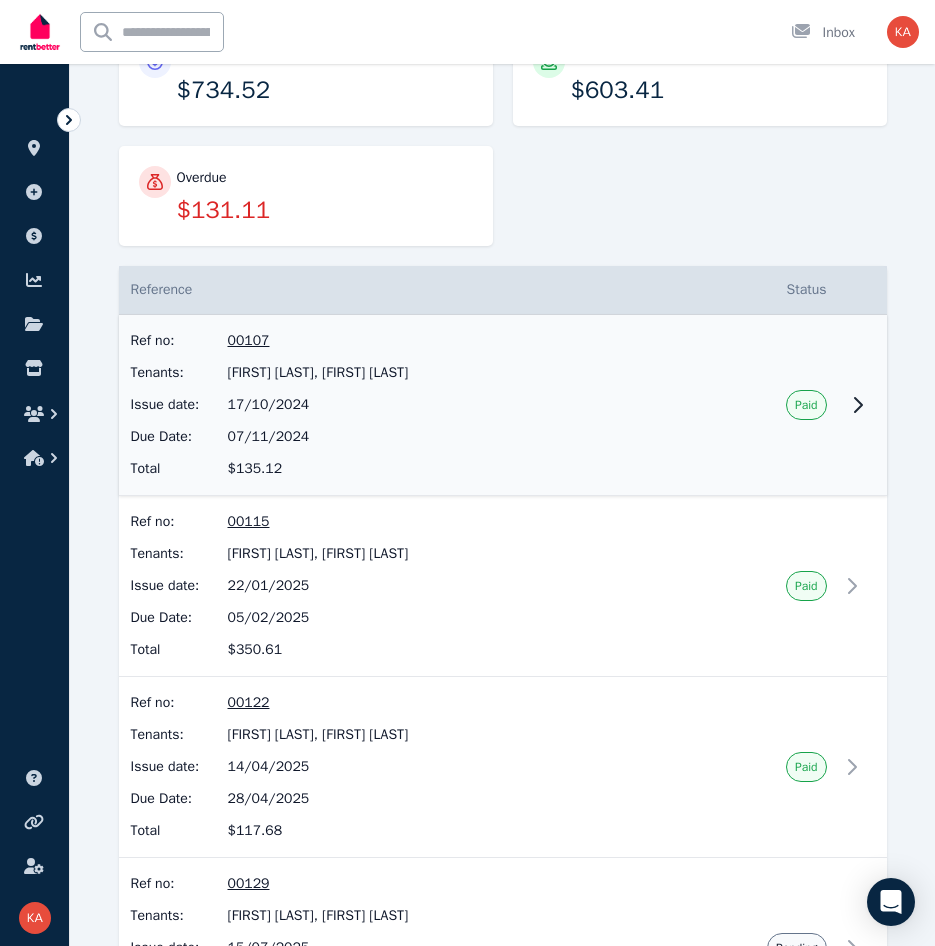 drag, startPoint x: 369, startPoint y: 383, endPoint x: 384, endPoint y: 373, distance: 18.027756 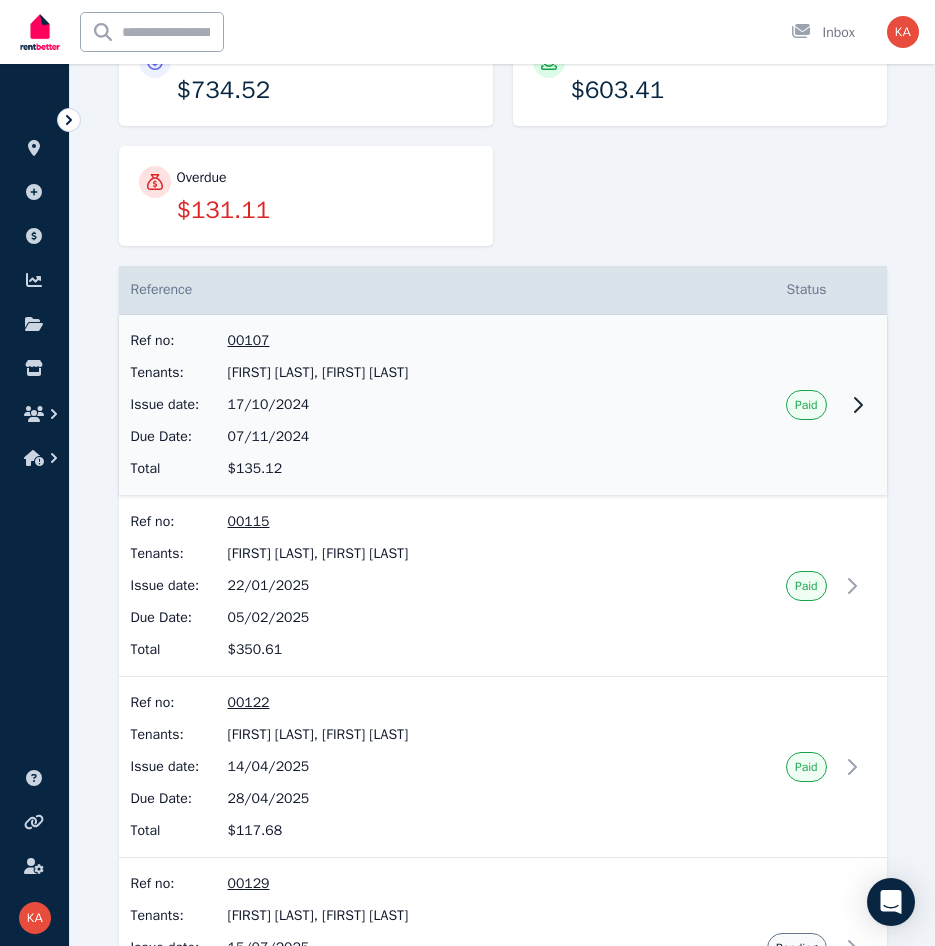 click on "[FIRST] [LAST], [FIRST] [LAST]" at bounding box center [449, 373] 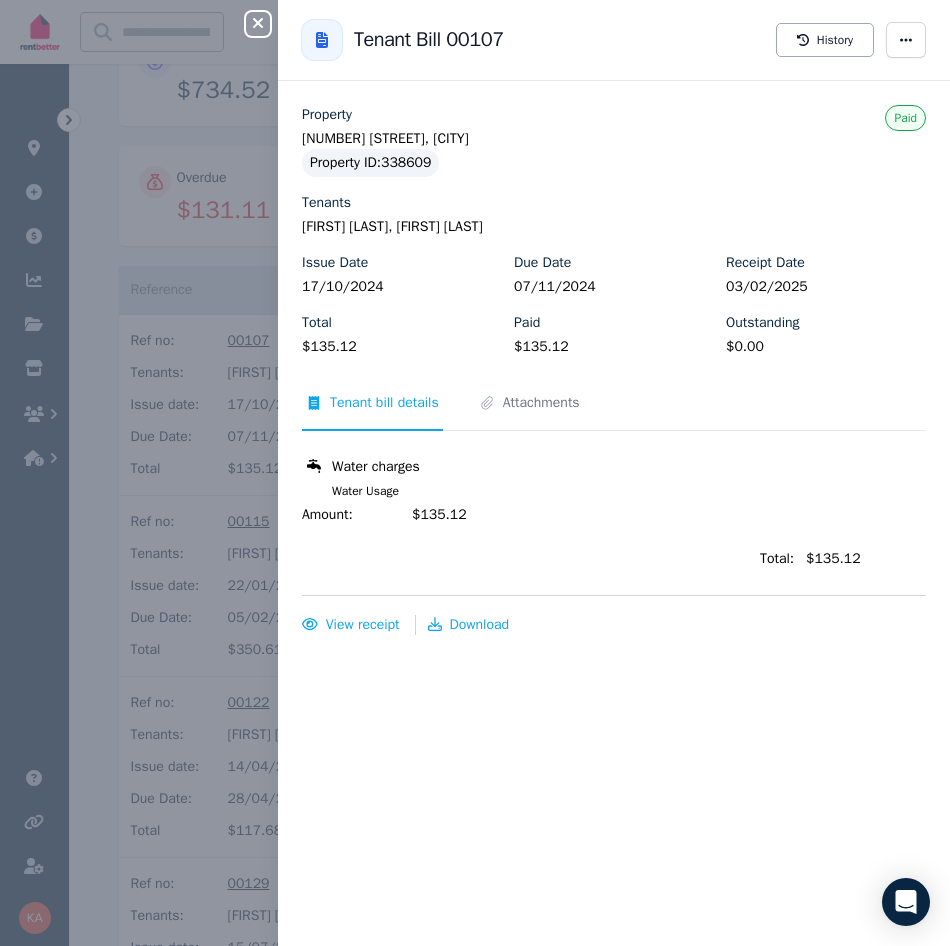 click on "**********" at bounding box center [467, 179] 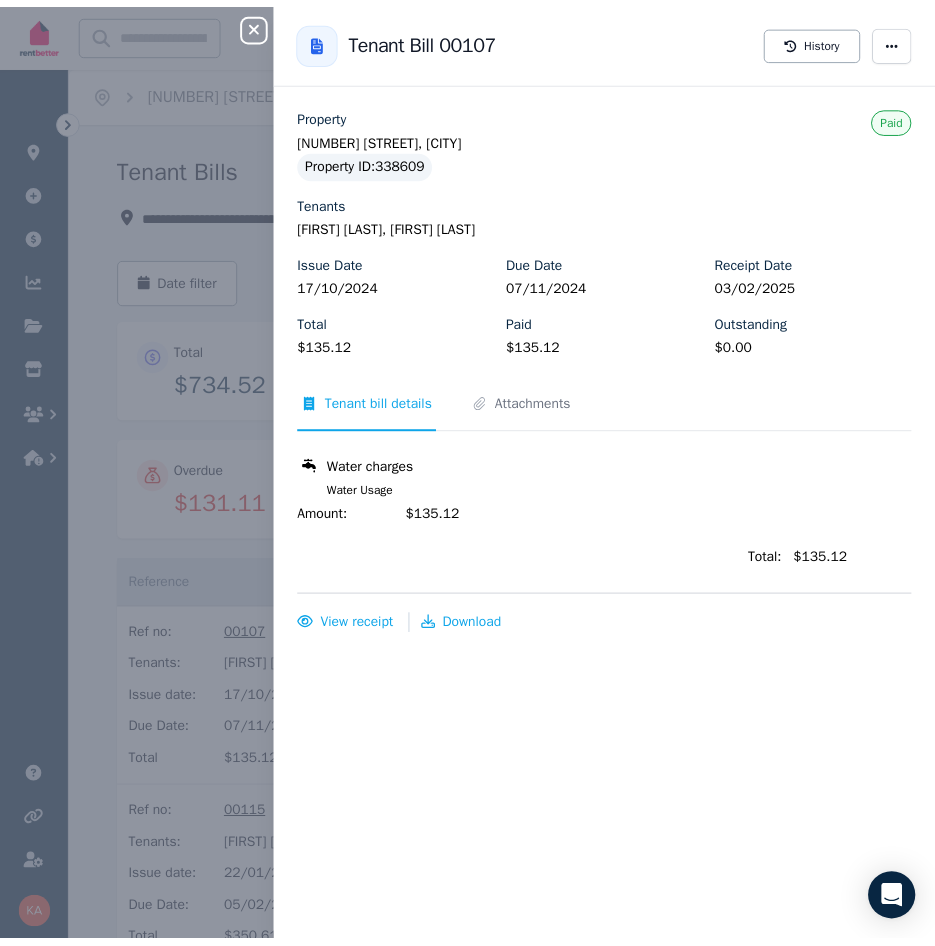 scroll, scrollTop: 0, scrollLeft: 0, axis: both 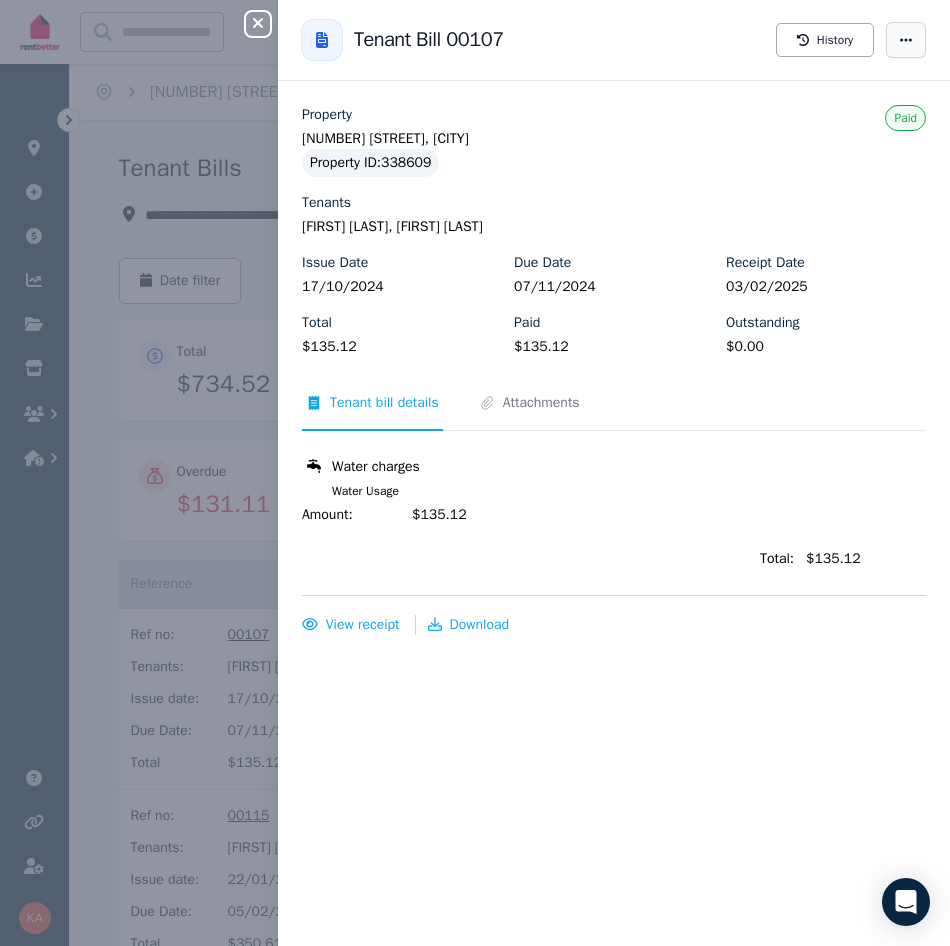 click at bounding box center (906, 40) 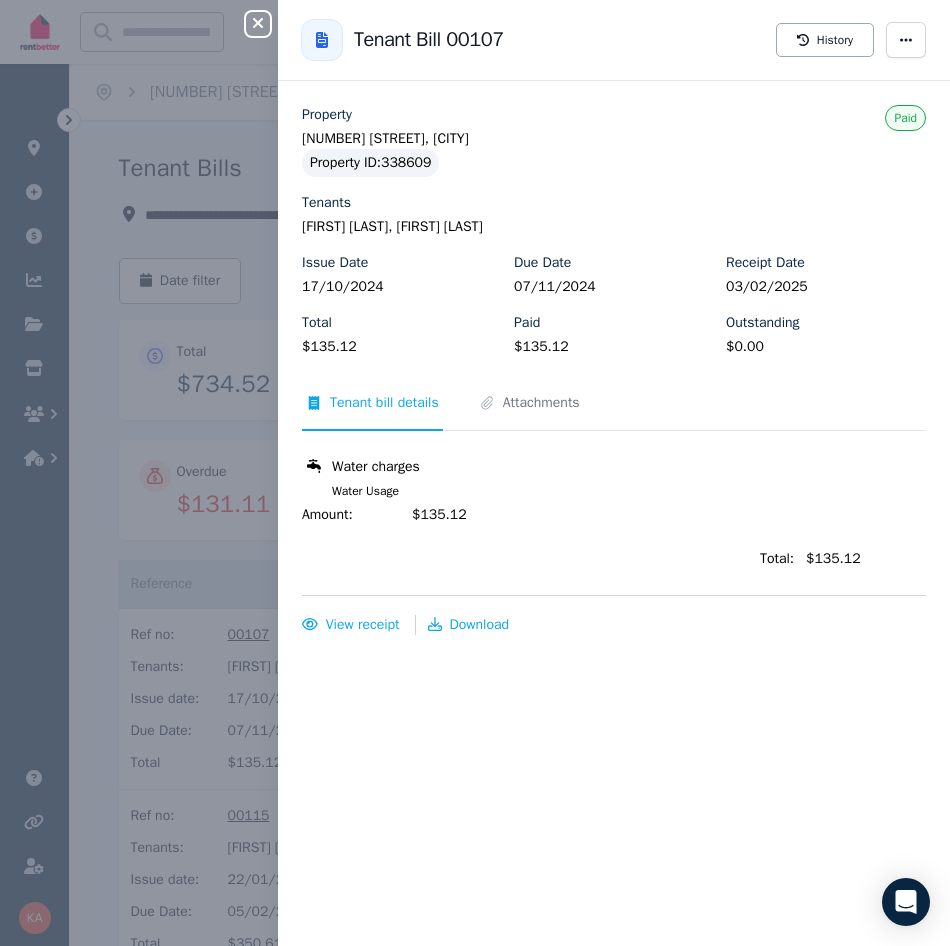 click 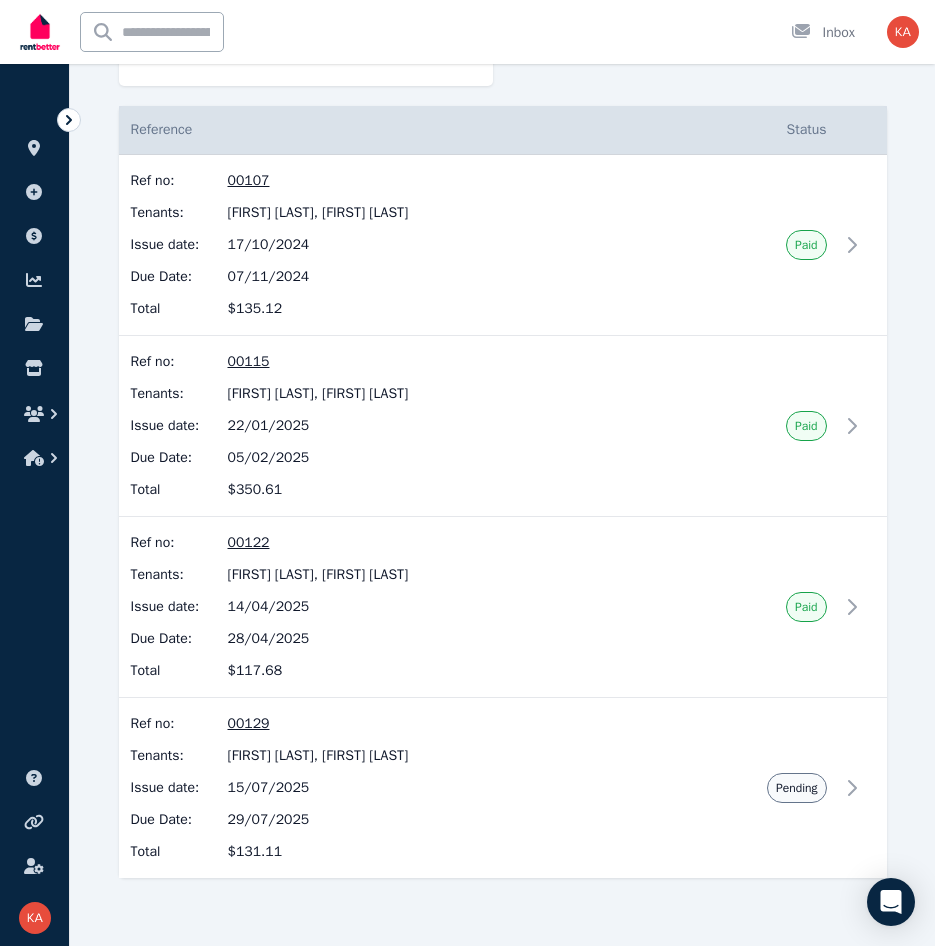 scroll, scrollTop: 494, scrollLeft: 0, axis: vertical 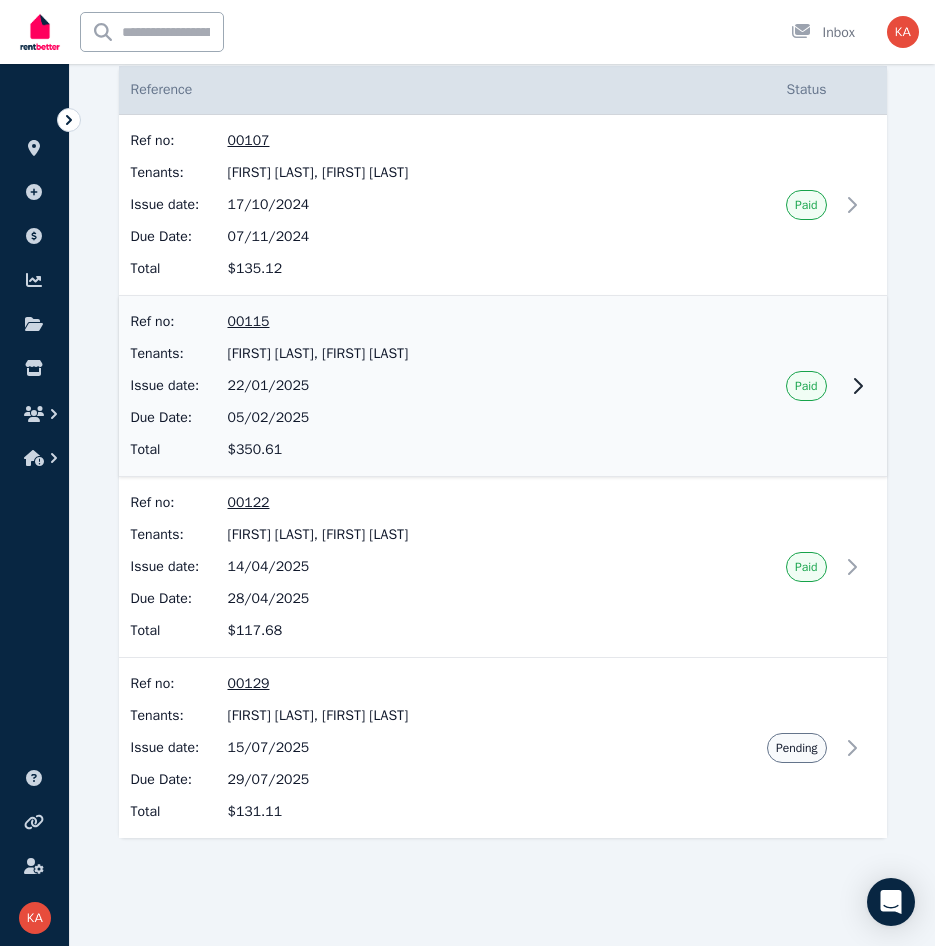 click on "[FIRST] [LAST], [FIRST] [LAST]" at bounding box center [449, 354] 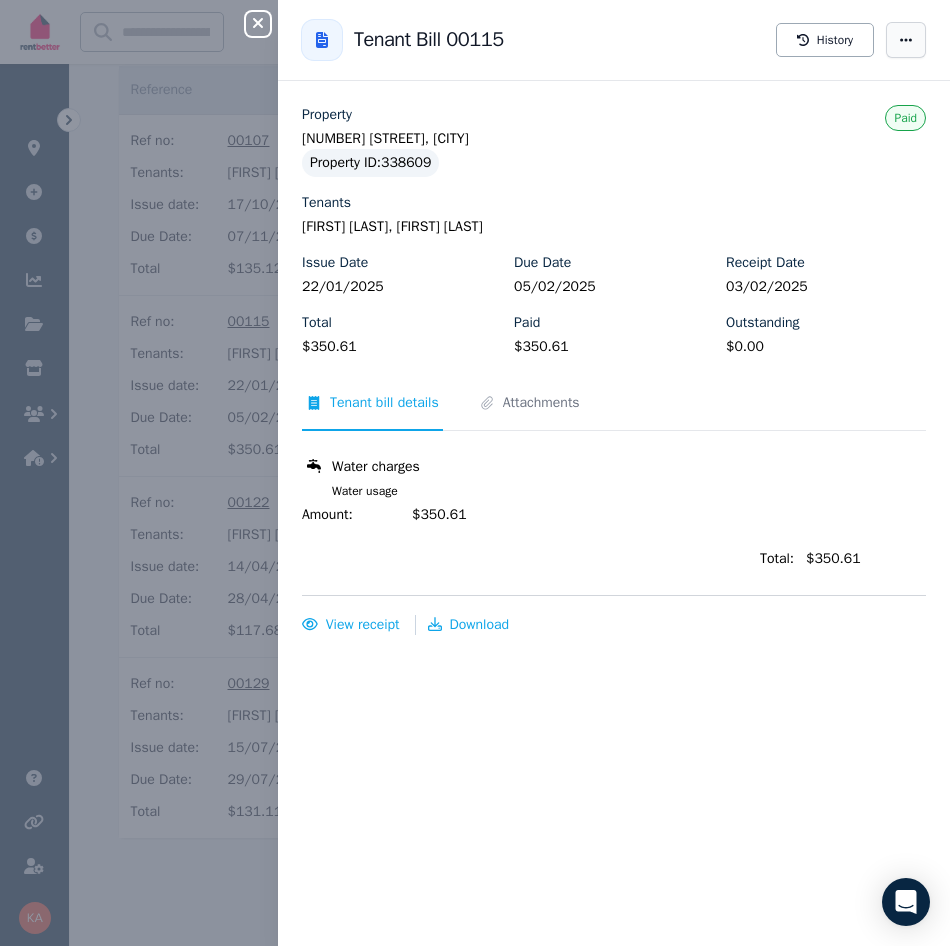 click 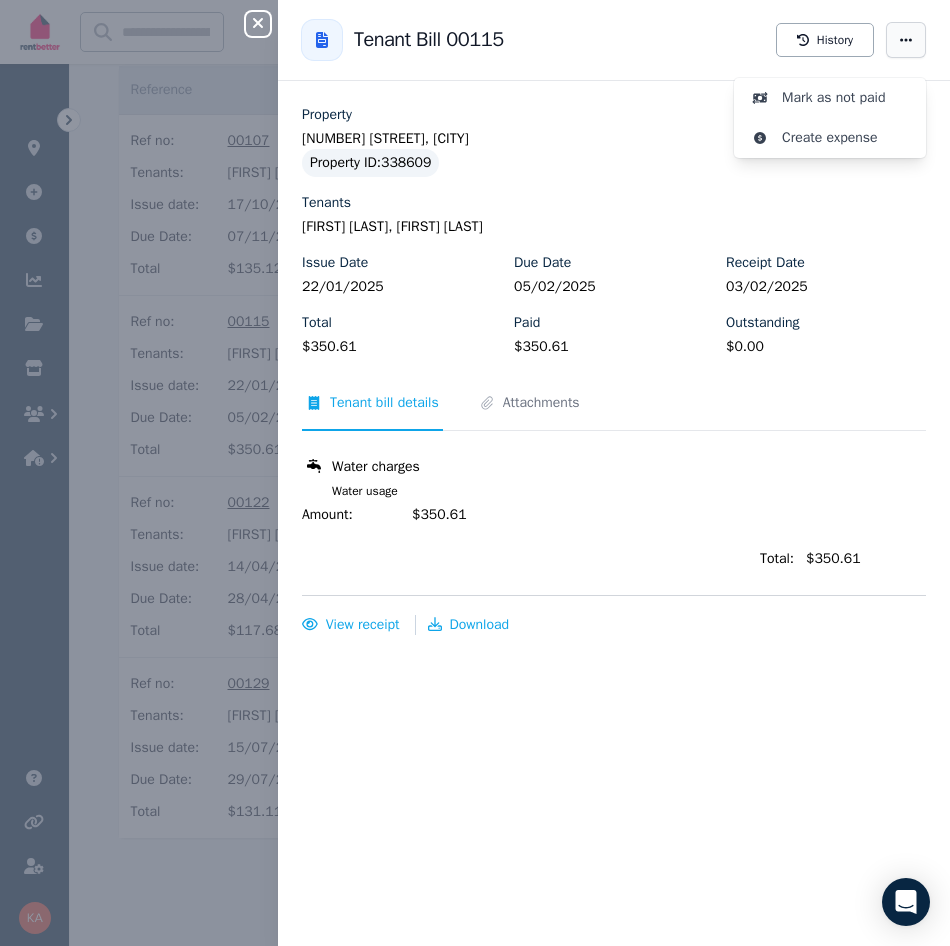 click 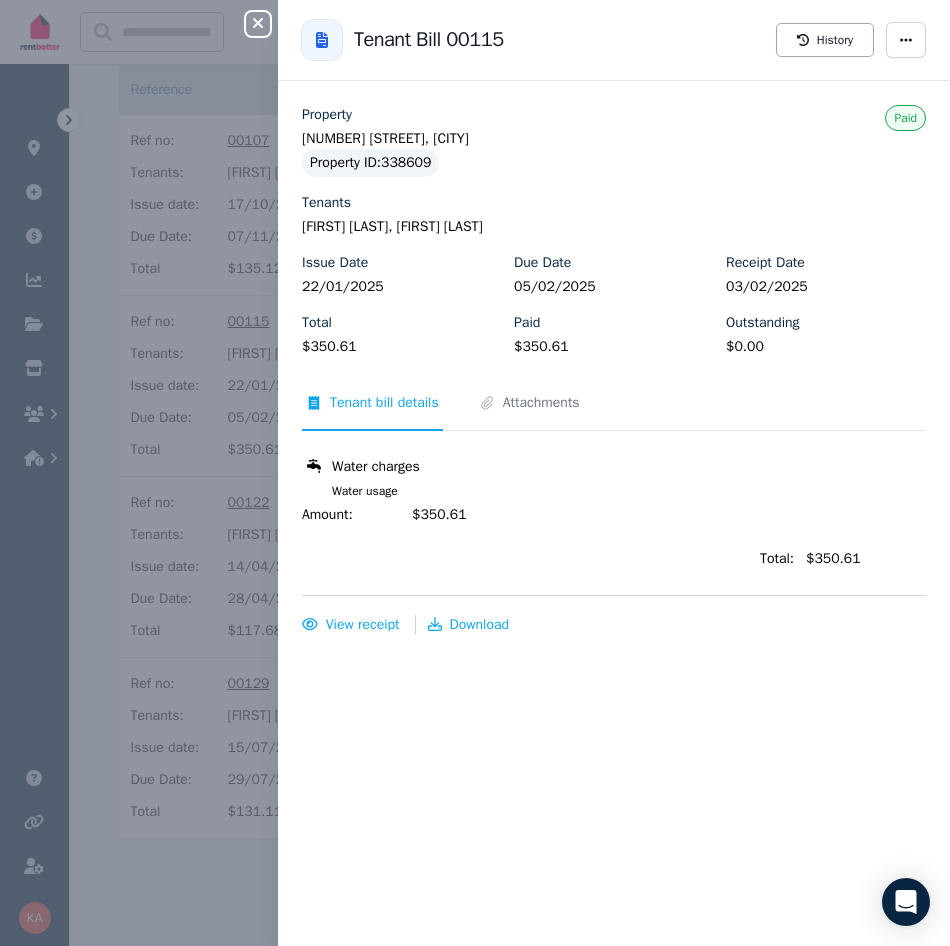 click 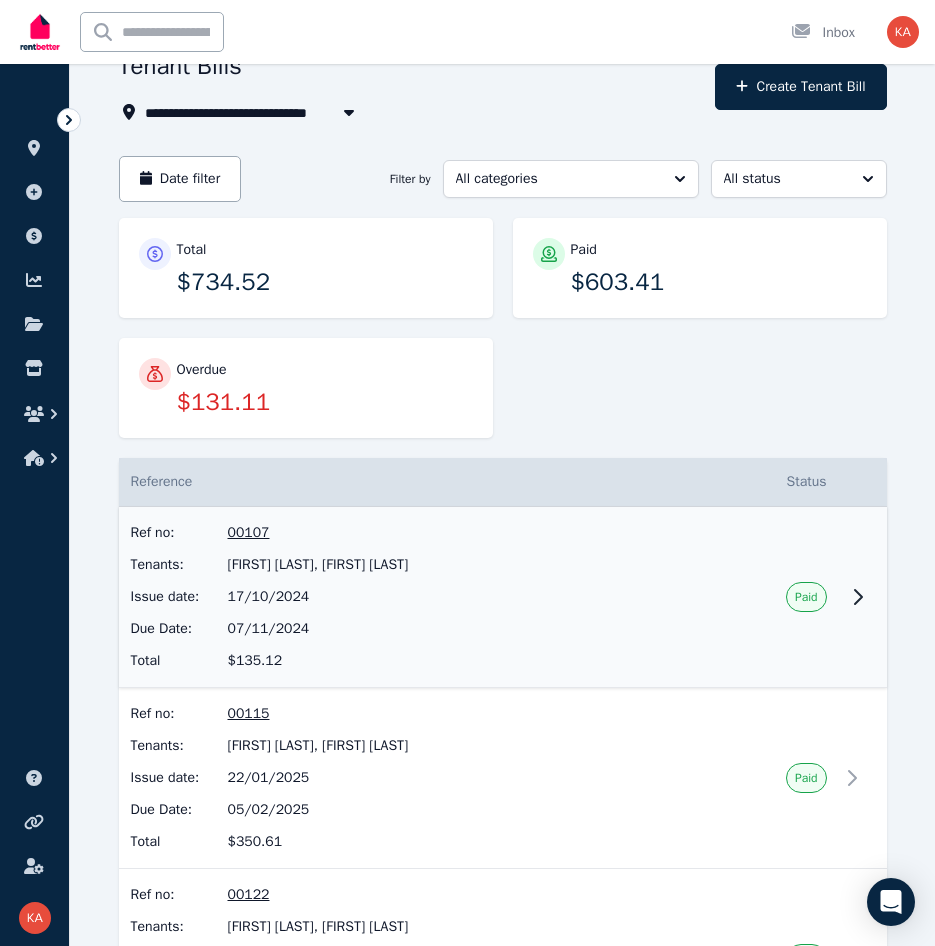 scroll, scrollTop: 94, scrollLeft: 0, axis: vertical 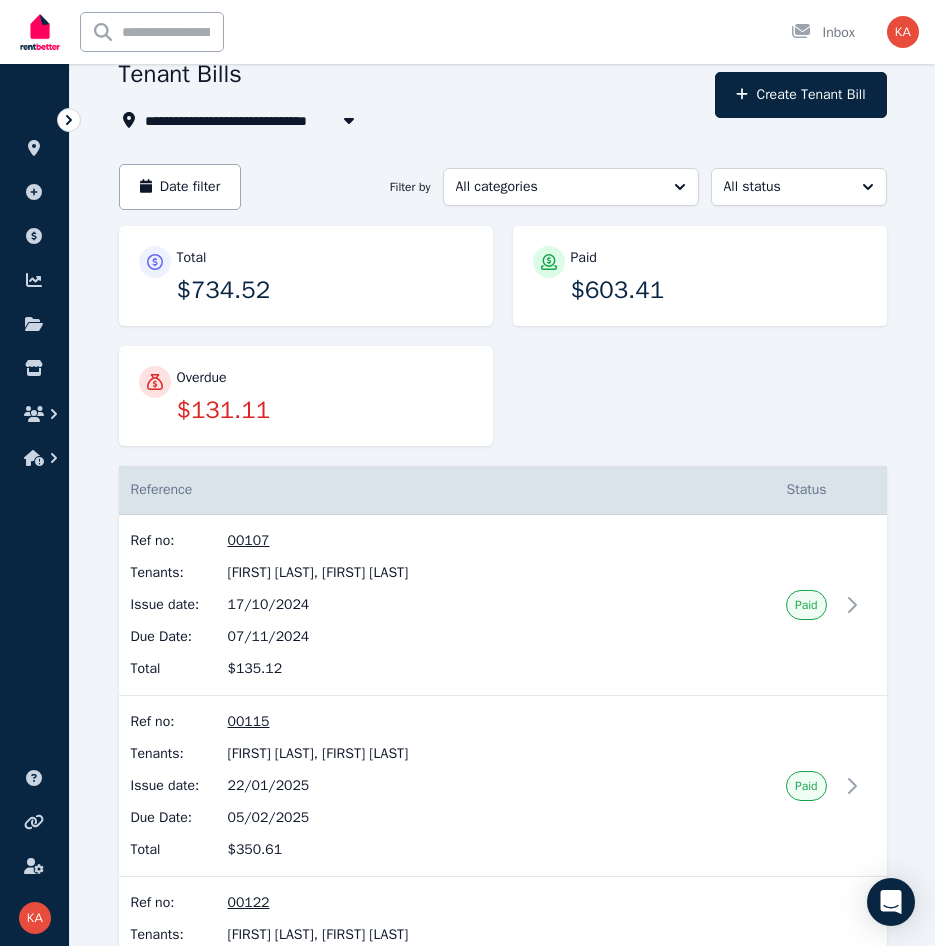 click on "**********" at bounding box center [411, 95] 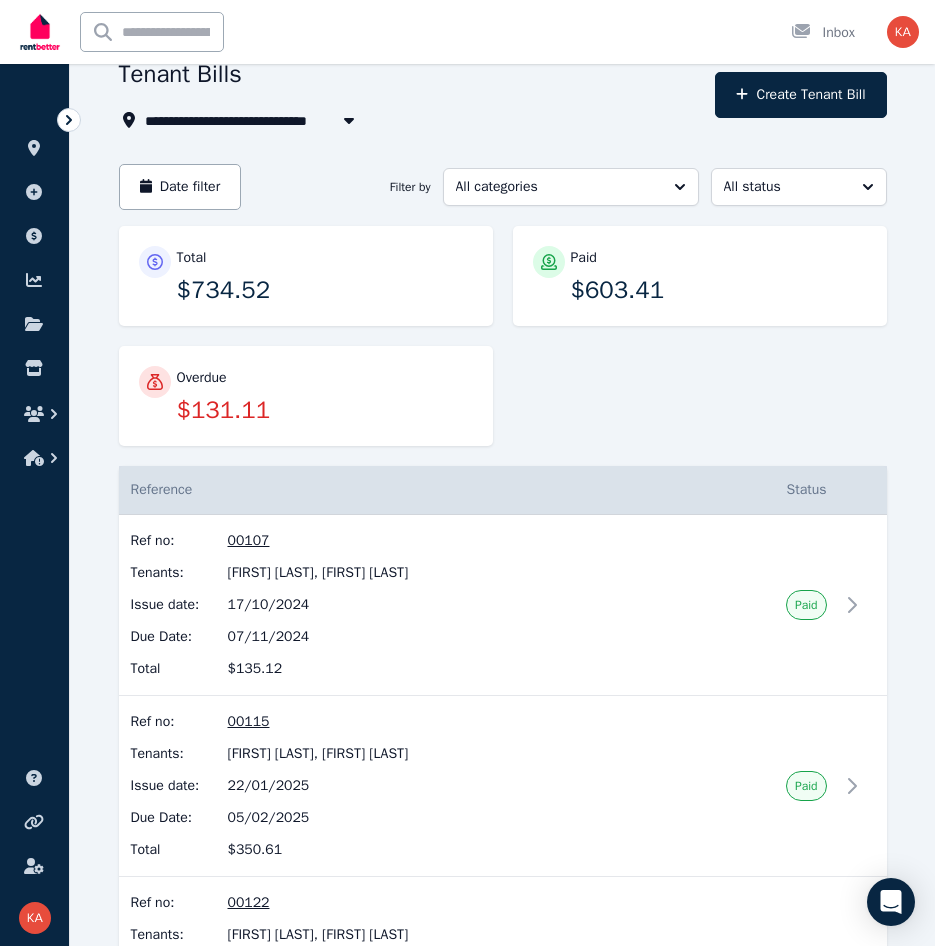 click 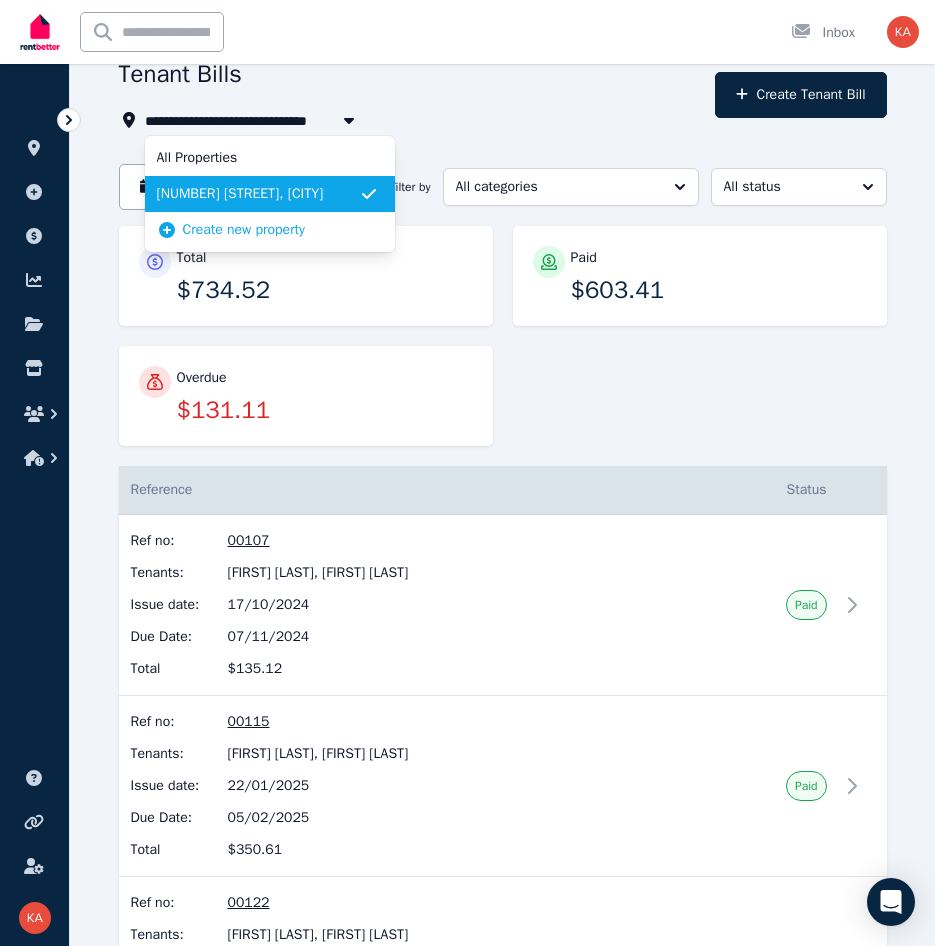 click 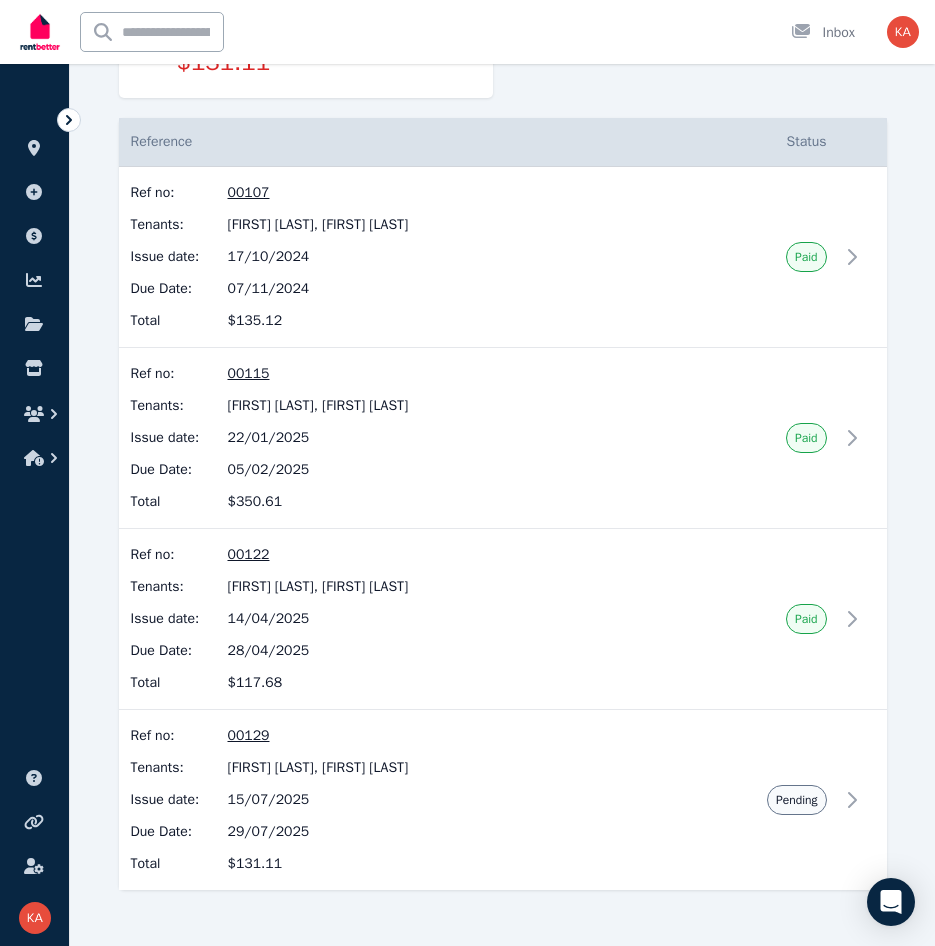 scroll, scrollTop: 494, scrollLeft: 0, axis: vertical 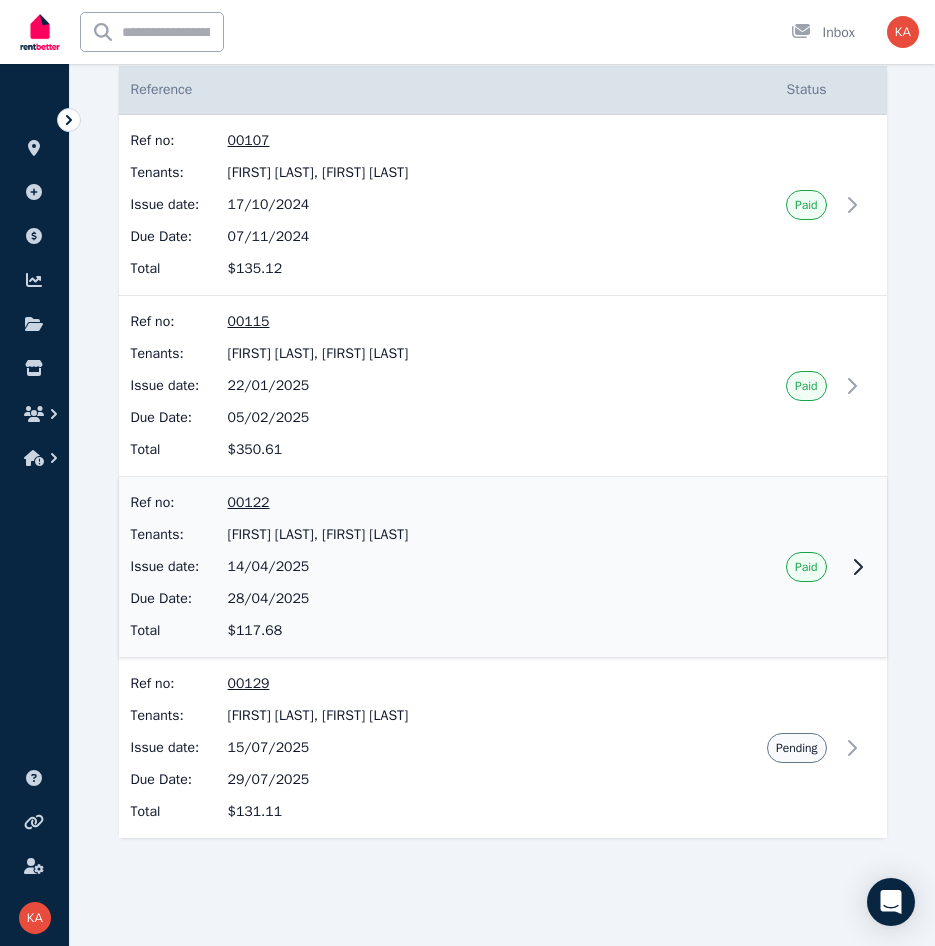 click 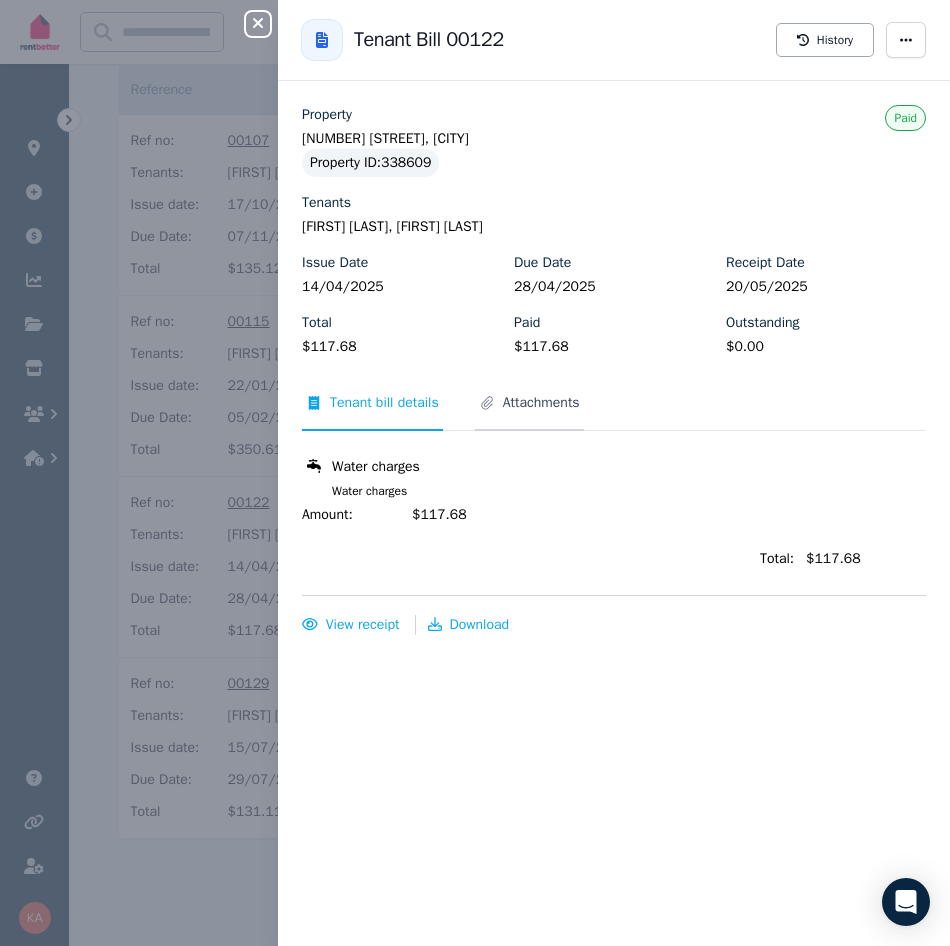 click on "Attachments" at bounding box center (529, 412) 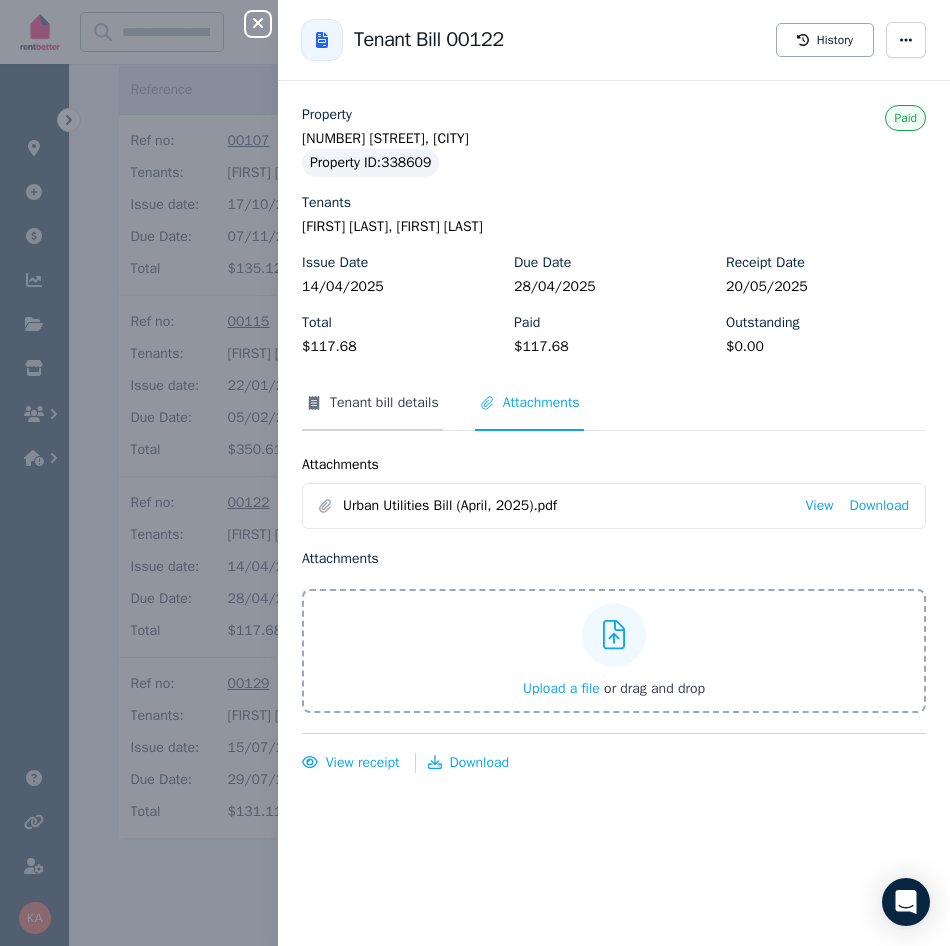 click on "Tenant bill details" at bounding box center [384, 403] 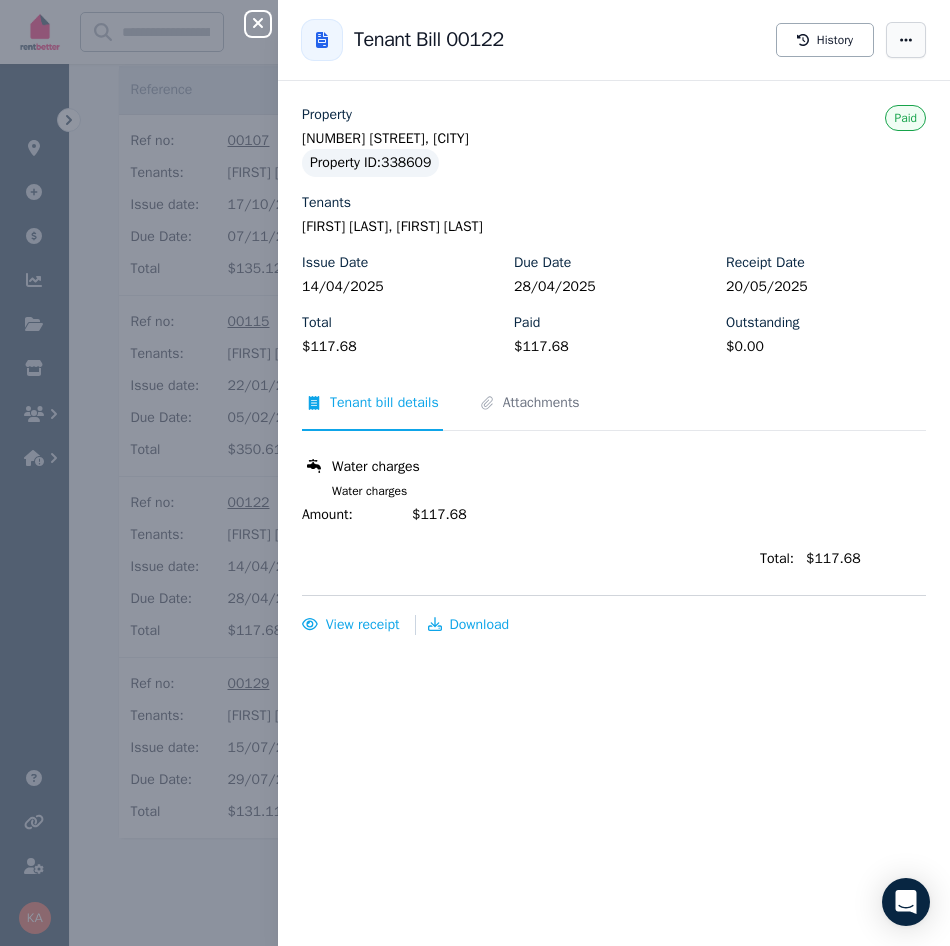 click at bounding box center [906, 40] 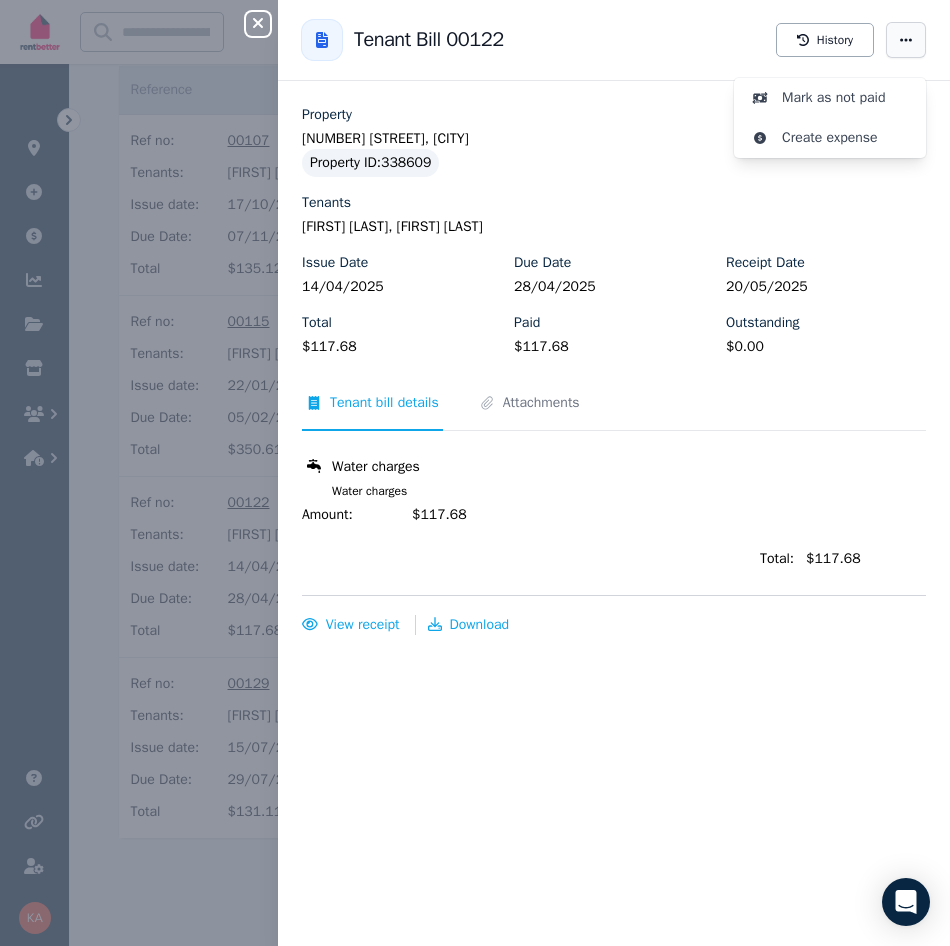 click at bounding box center [906, 40] 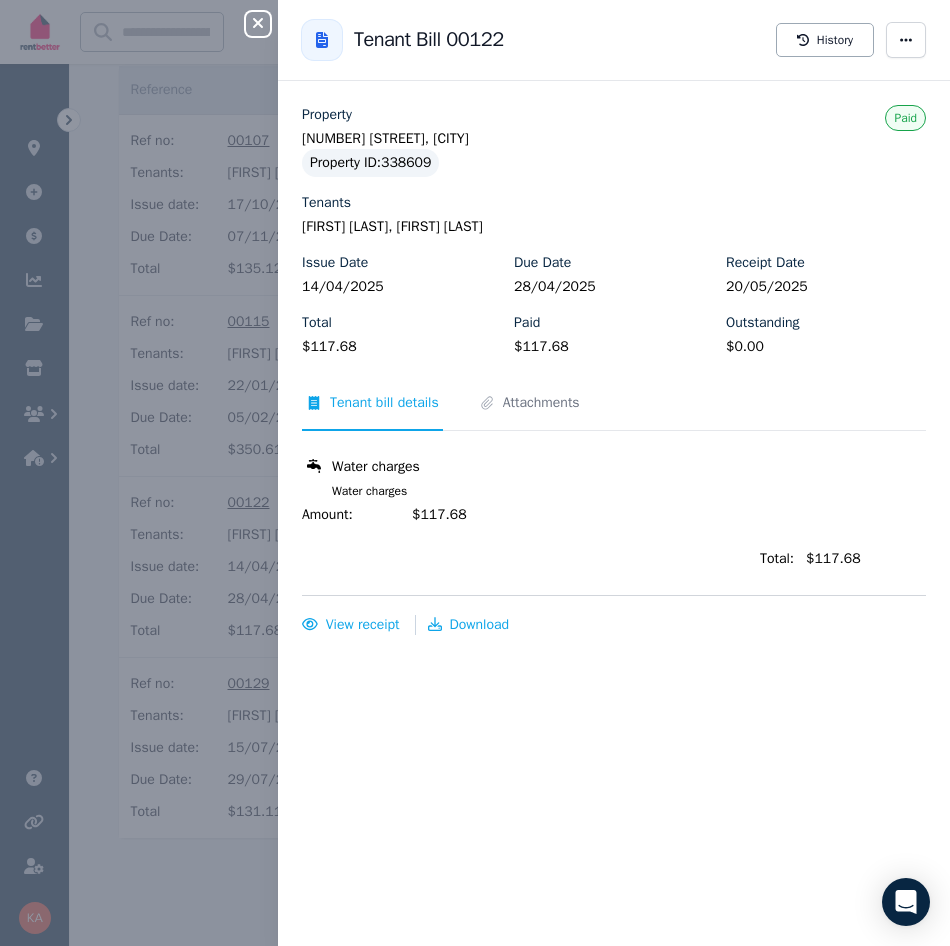click 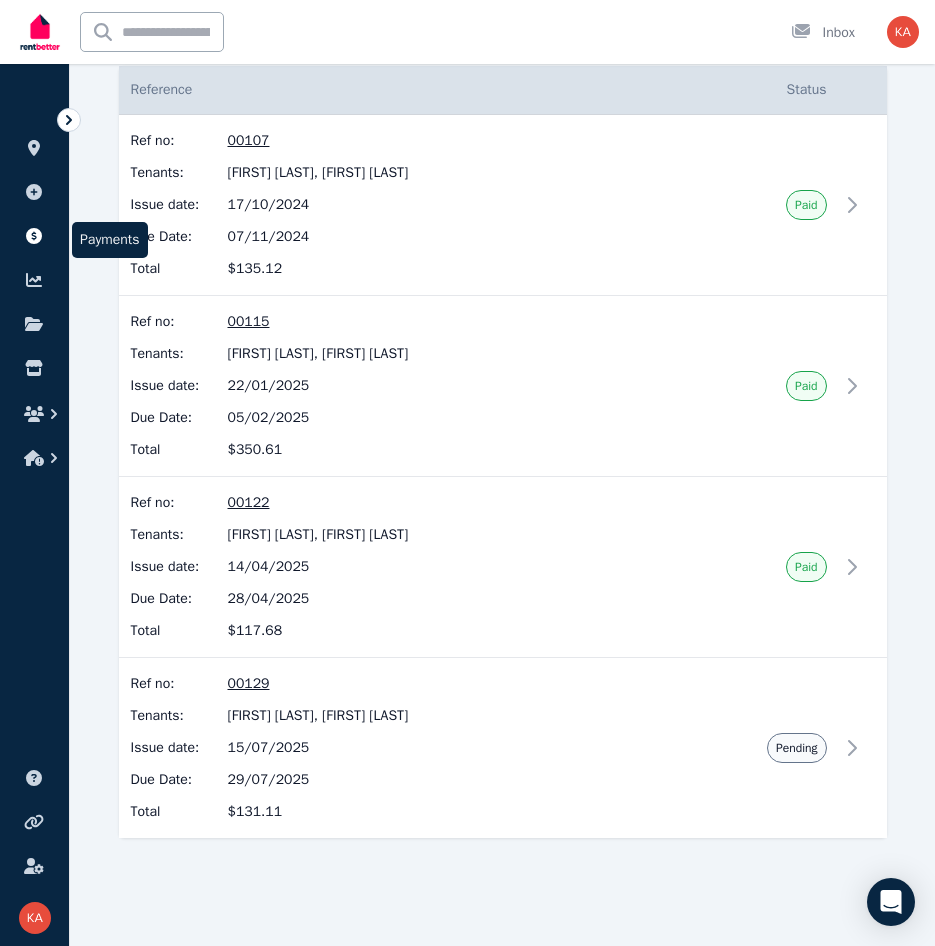 click 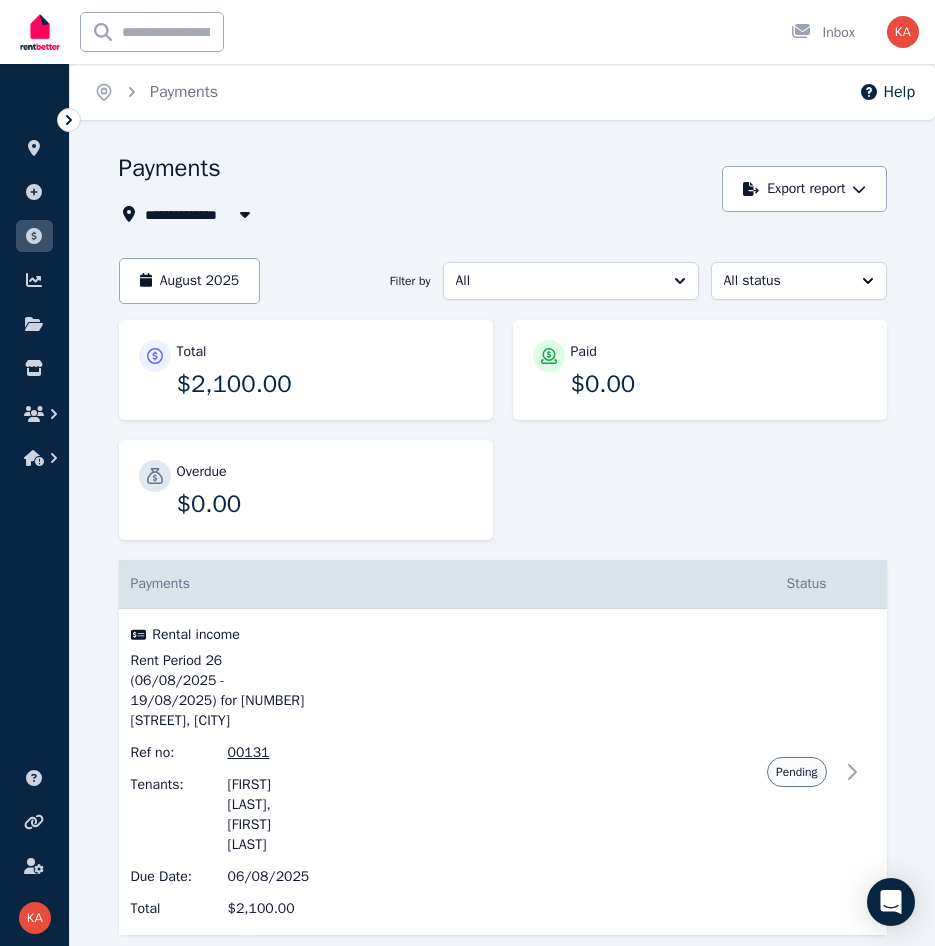 scroll, scrollTop: 41, scrollLeft: 0, axis: vertical 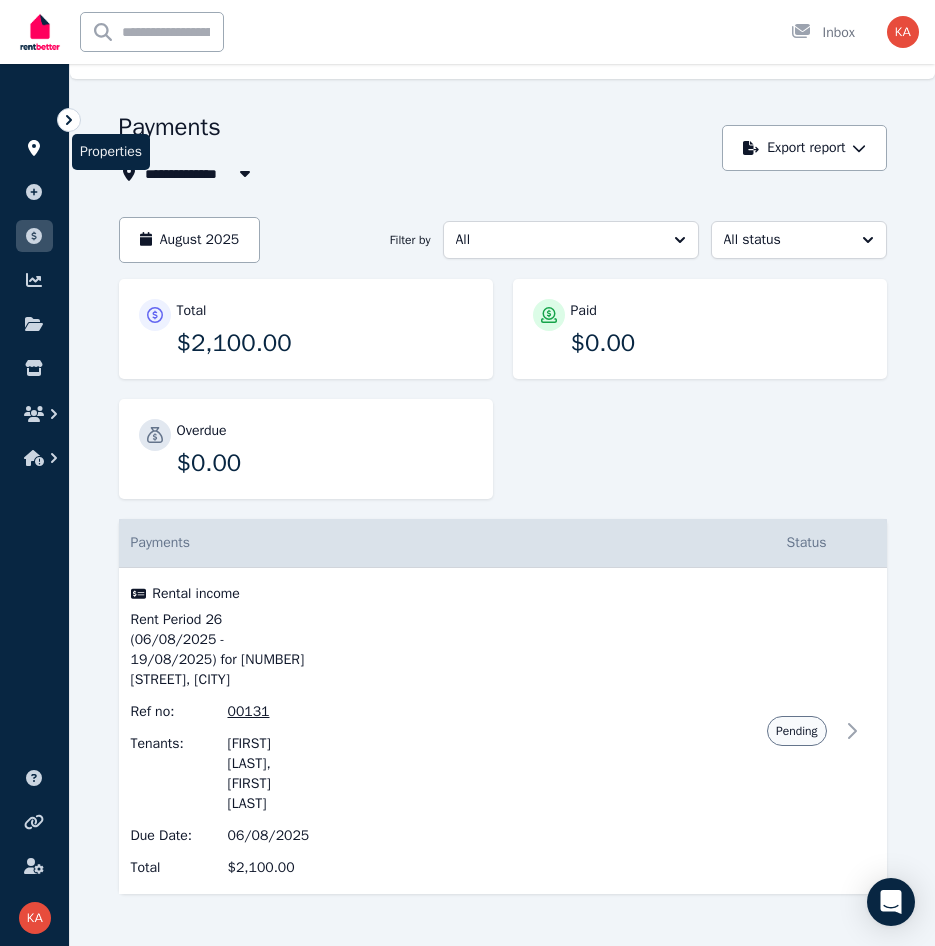 click 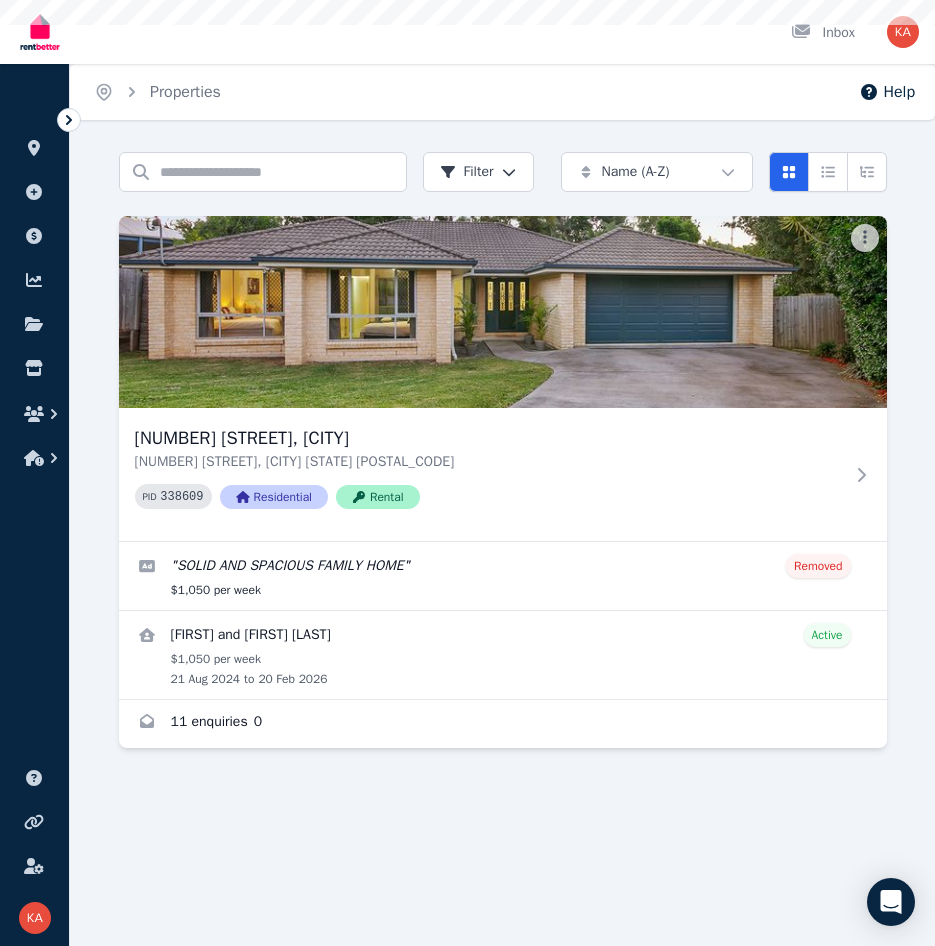 scroll, scrollTop: 0, scrollLeft: 0, axis: both 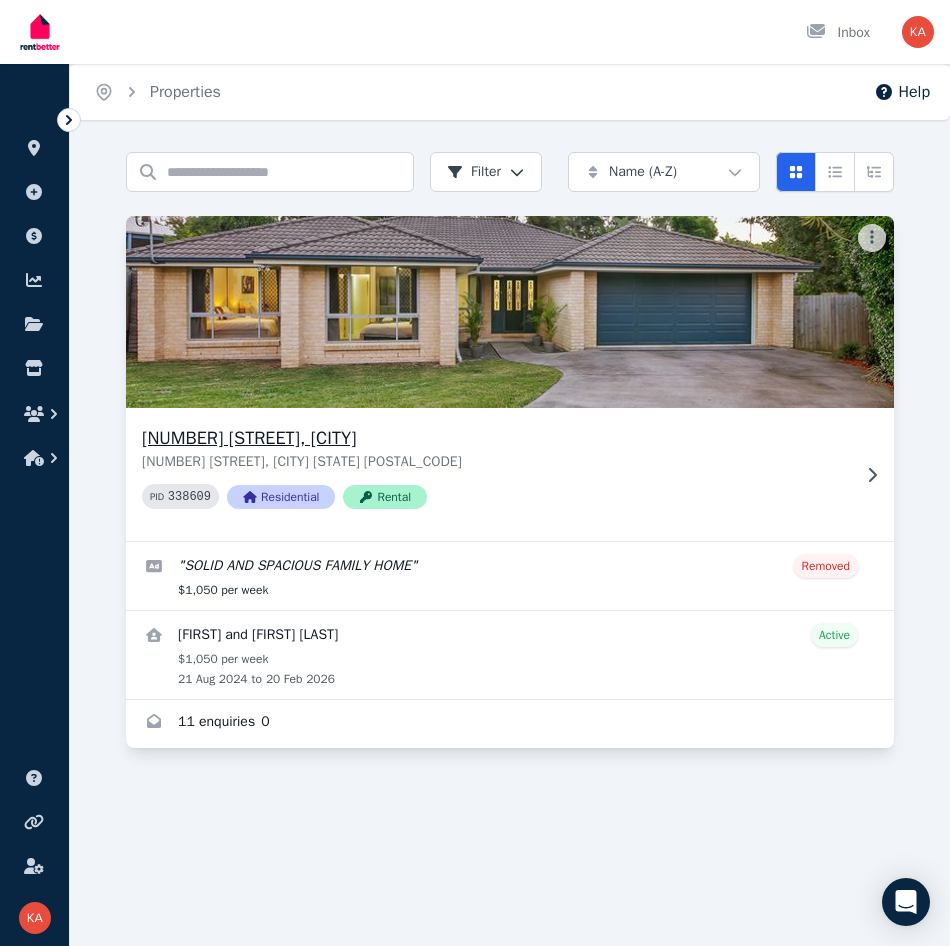 click on "PID   338609 Residential Rental" at bounding box center [496, 496] 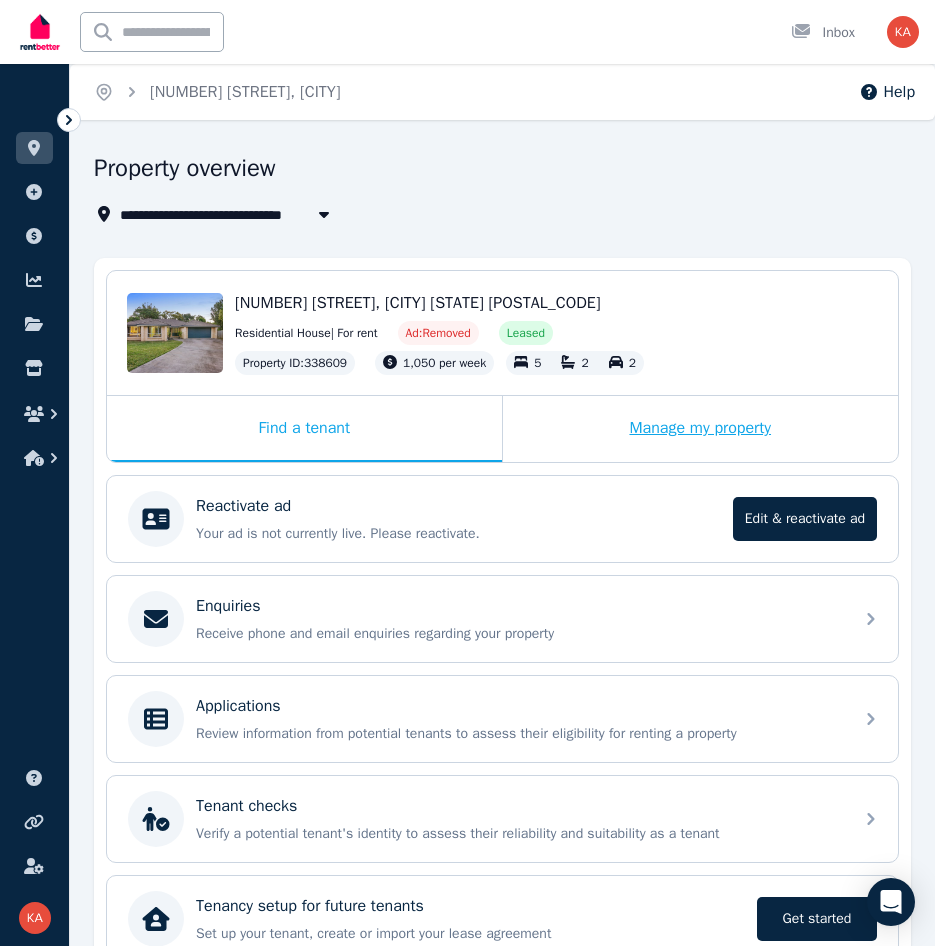 click on "Manage my property" at bounding box center (701, 429) 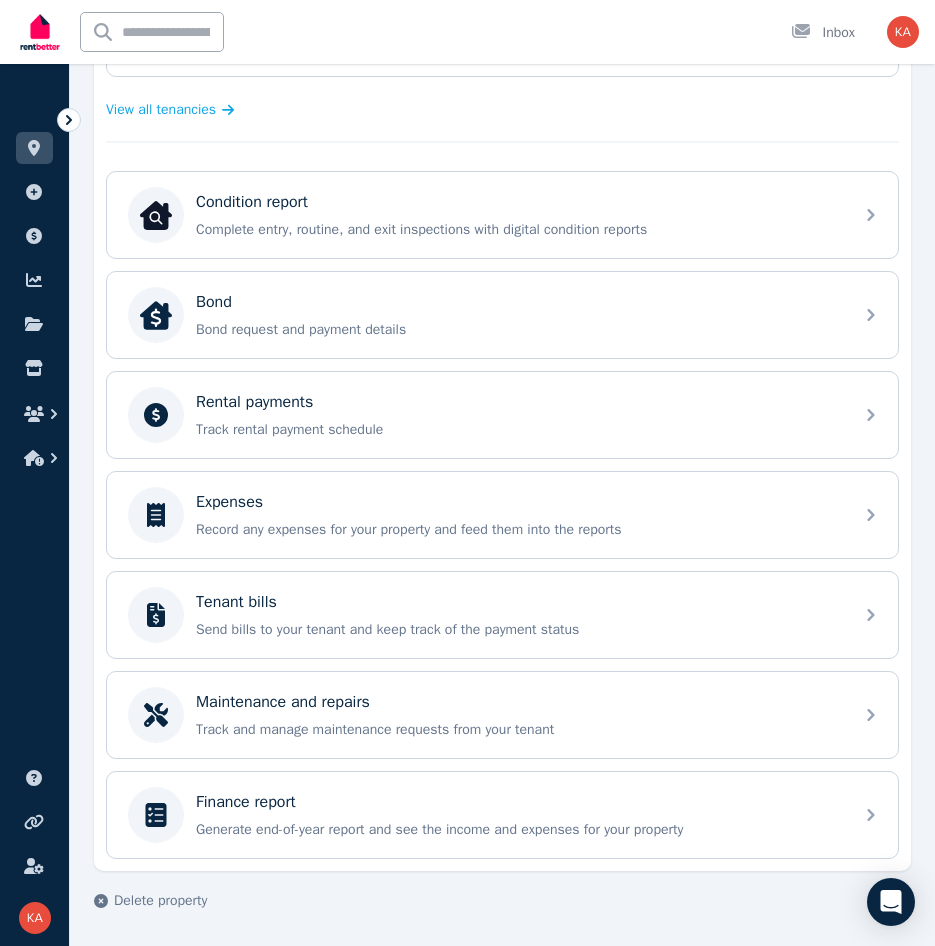 scroll, scrollTop: 562, scrollLeft: 0, axis: vertical 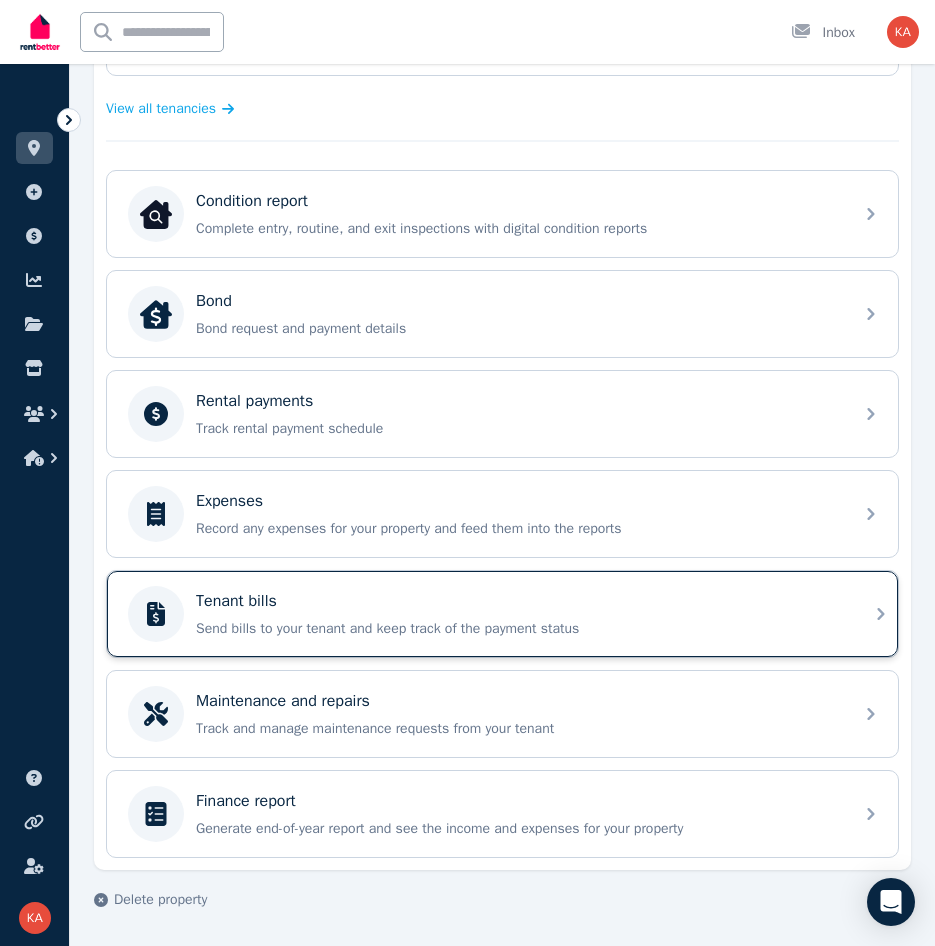 click on "Send bills to your tenant and keep track of the payment status" at bounding box center (518, 629) 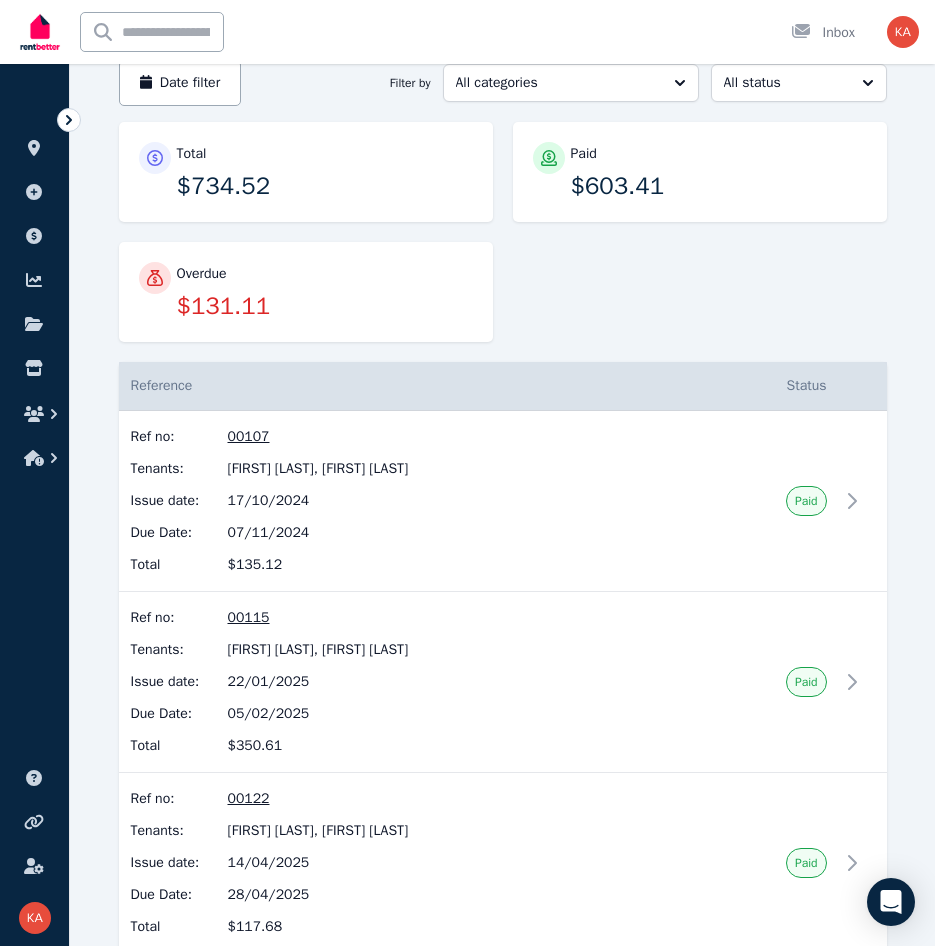 scroll, scrollTop: 200, scrollLeft: 0, axis: vertical 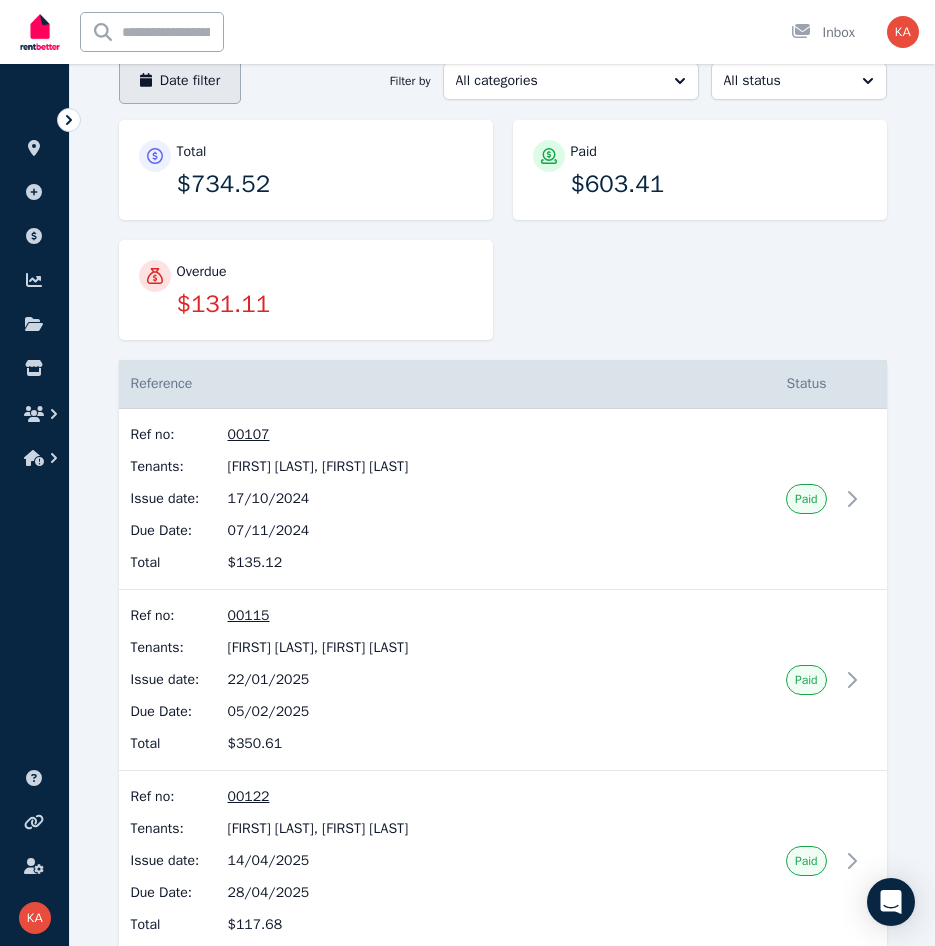 click on "Date filter" at bounding box center [180, 81] 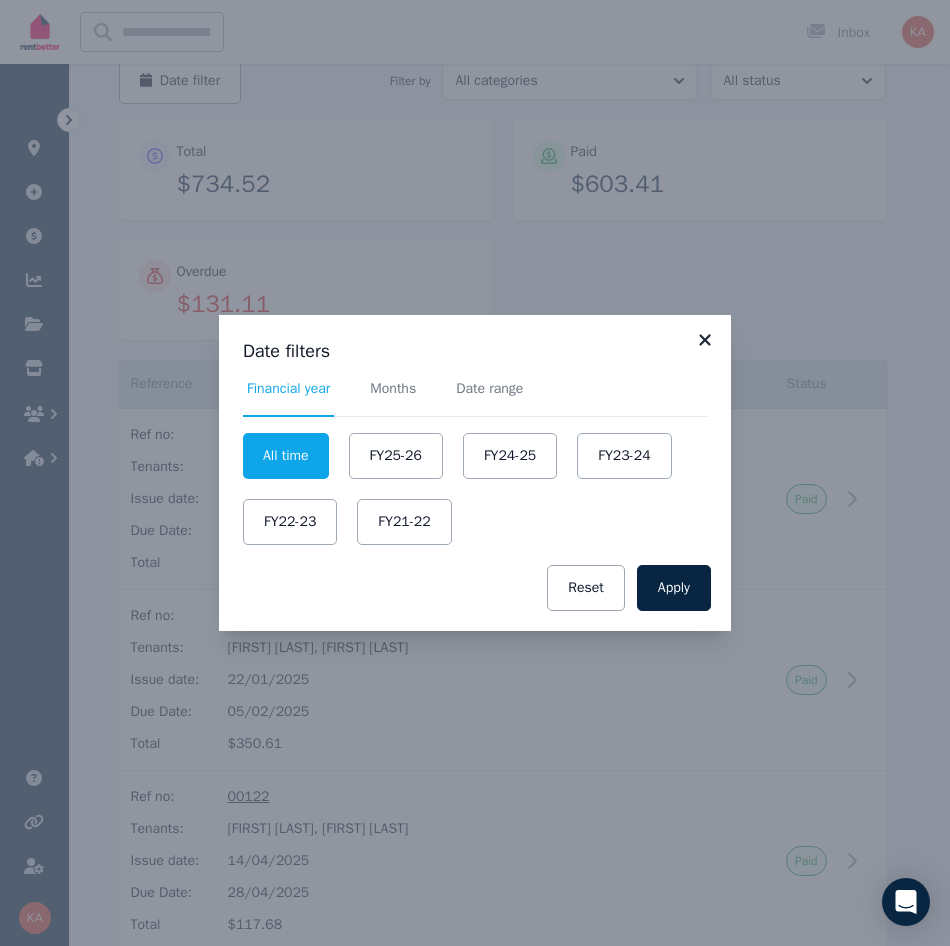 click 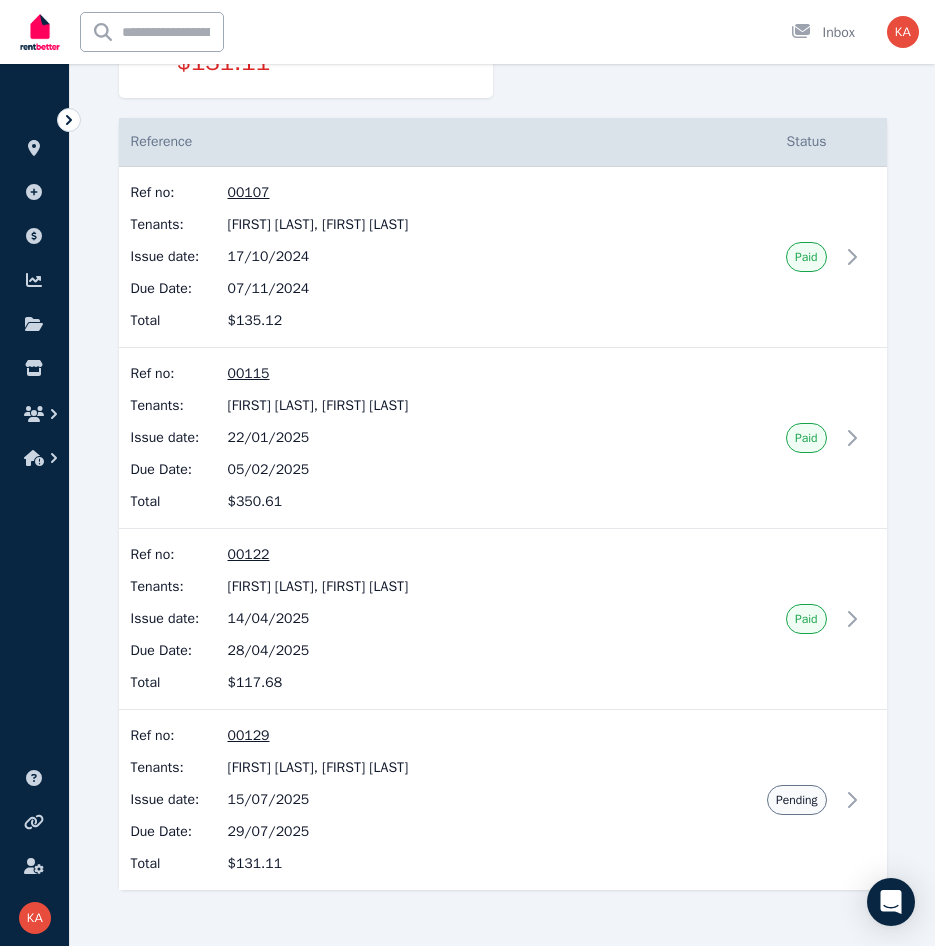 scroll, scrollTop: 494, scrollLeft: 0, axis: vertical 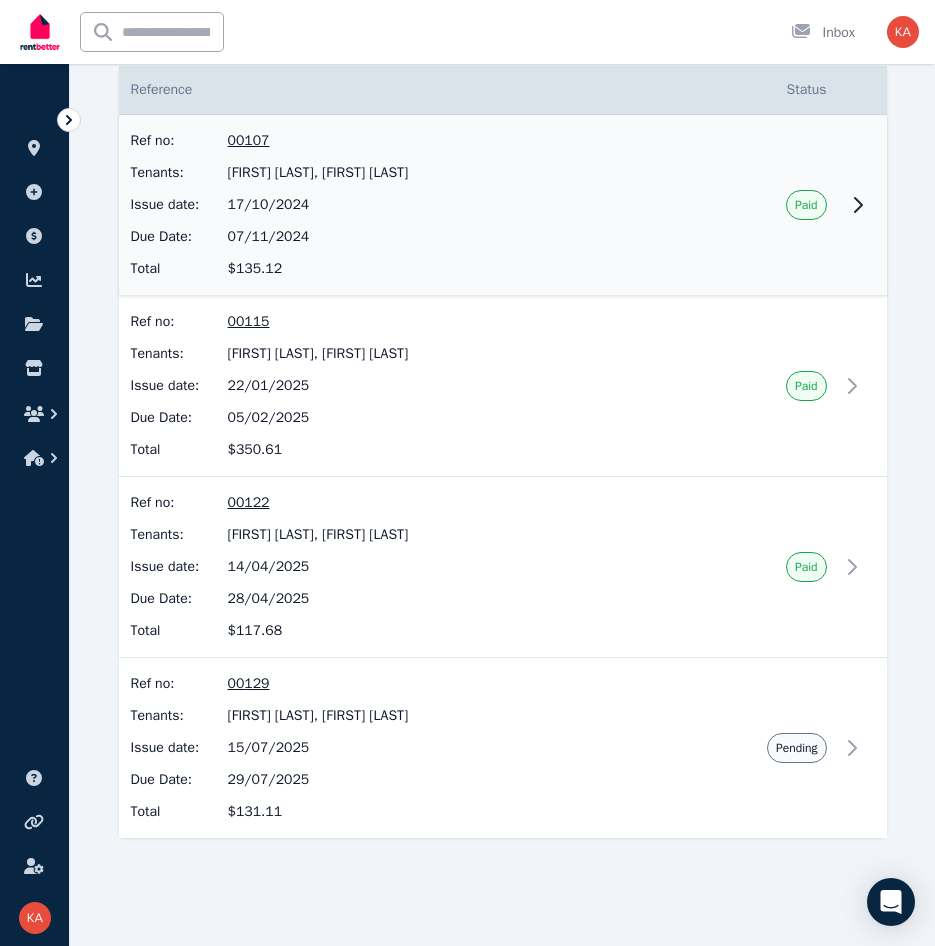click 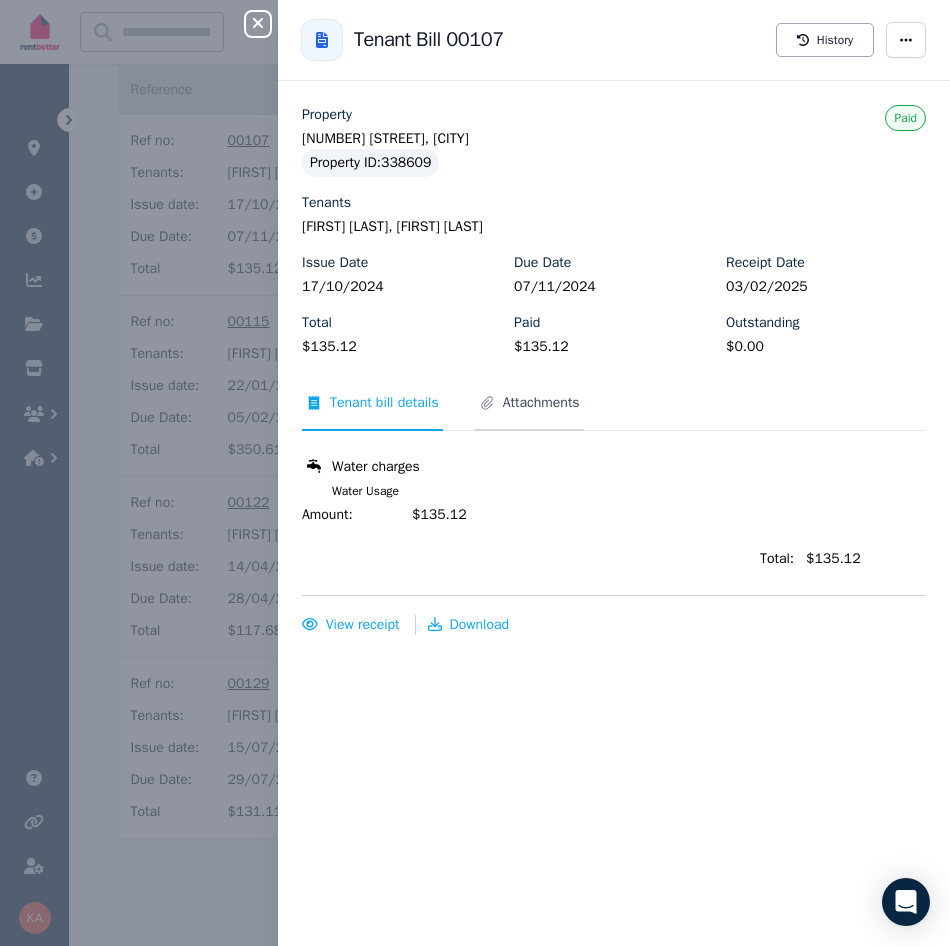 click on "Attachments" at bounding box center (541, 403) 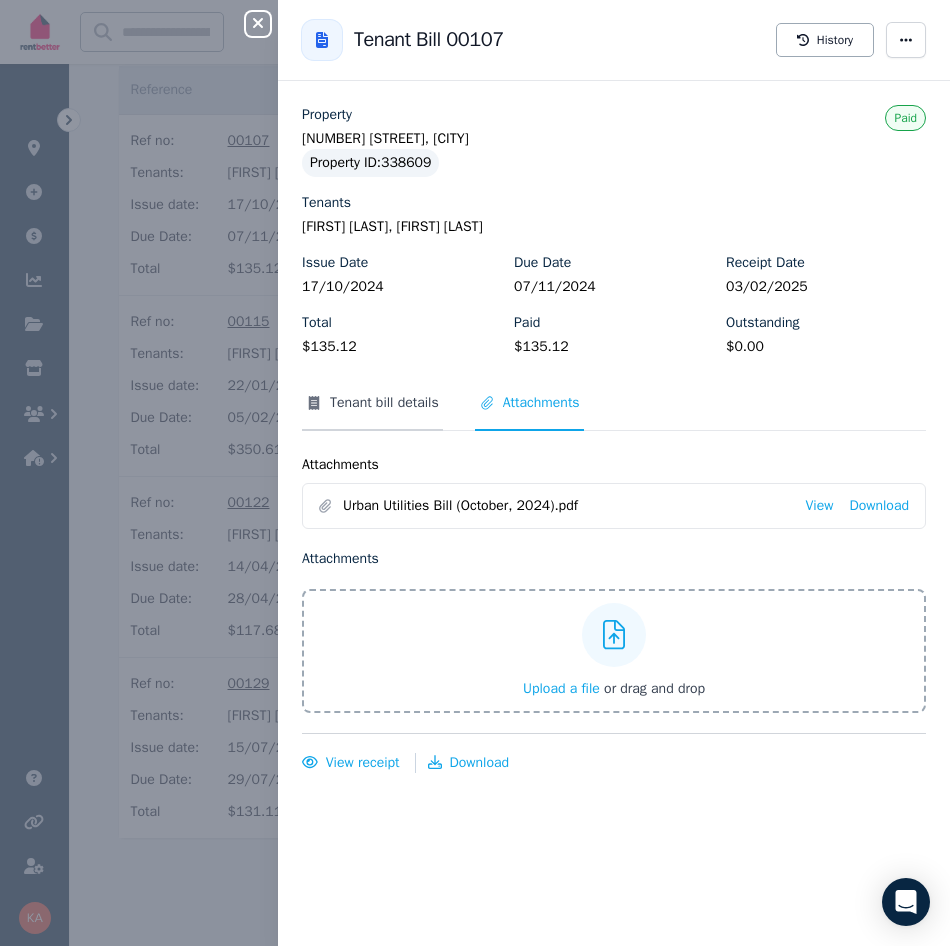 click on "Tenant bill details" at bounding box center [372, 412] 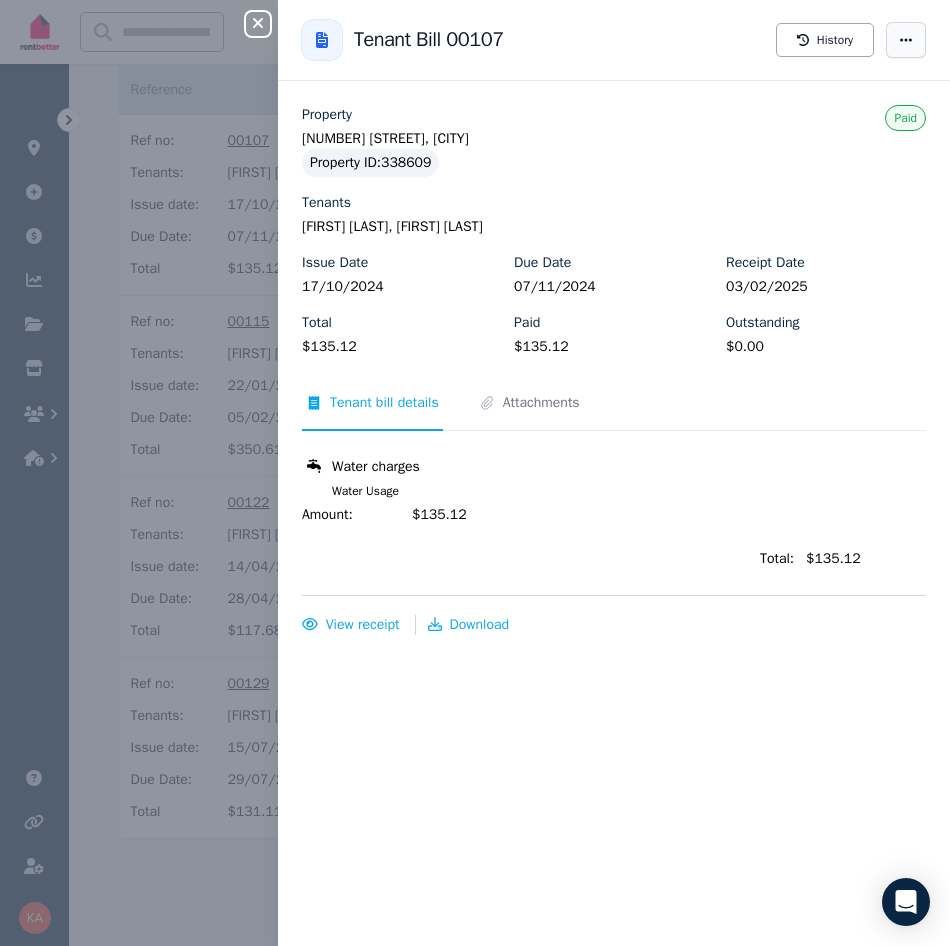 click at bounding box center [906, 40] 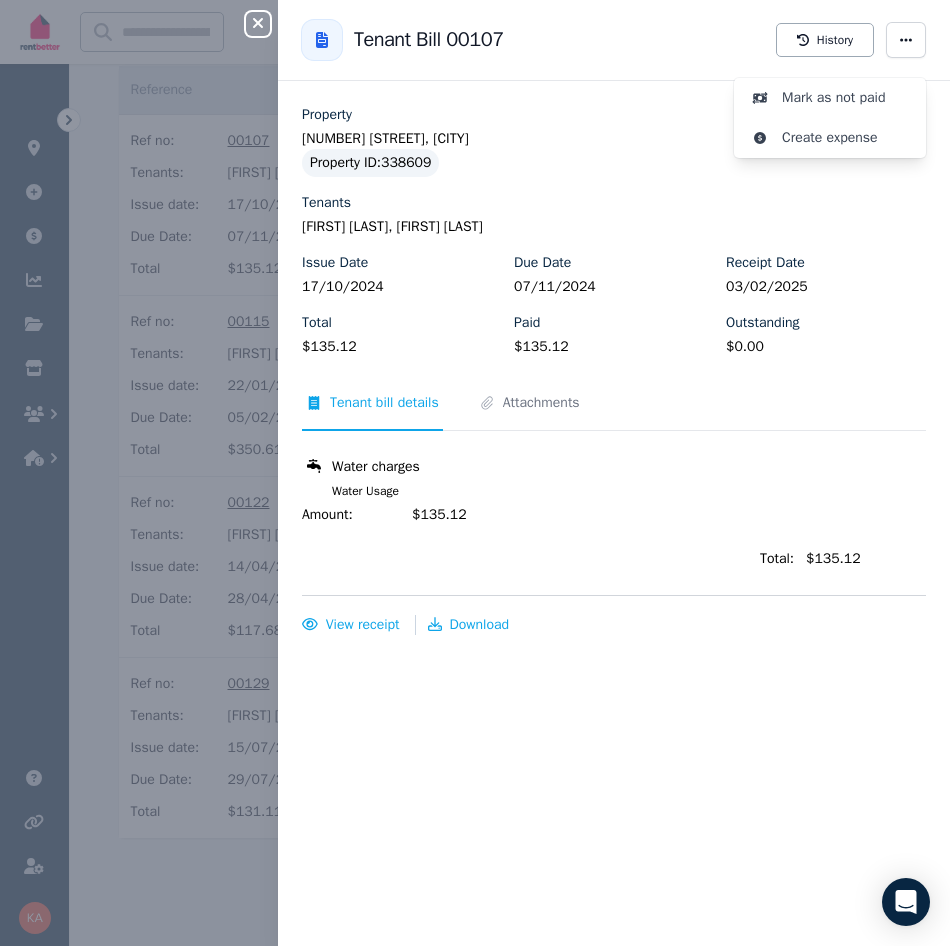 click 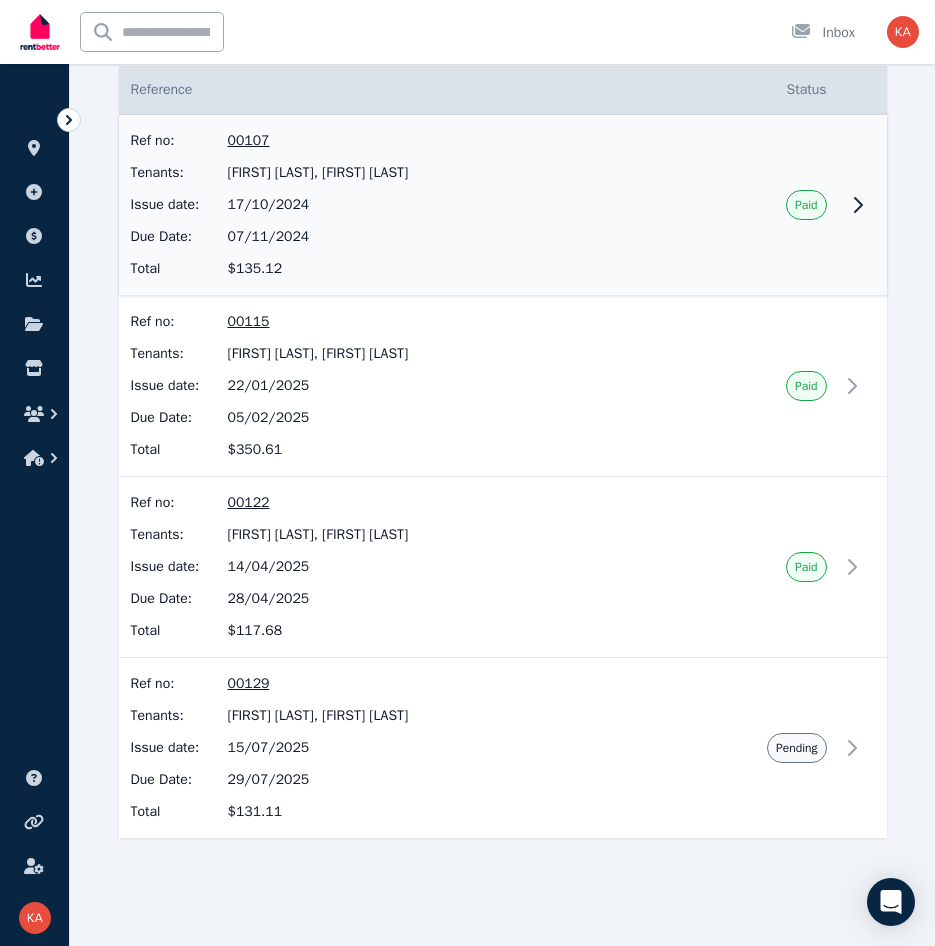 click on "00107" at bounding box center (449, 141) 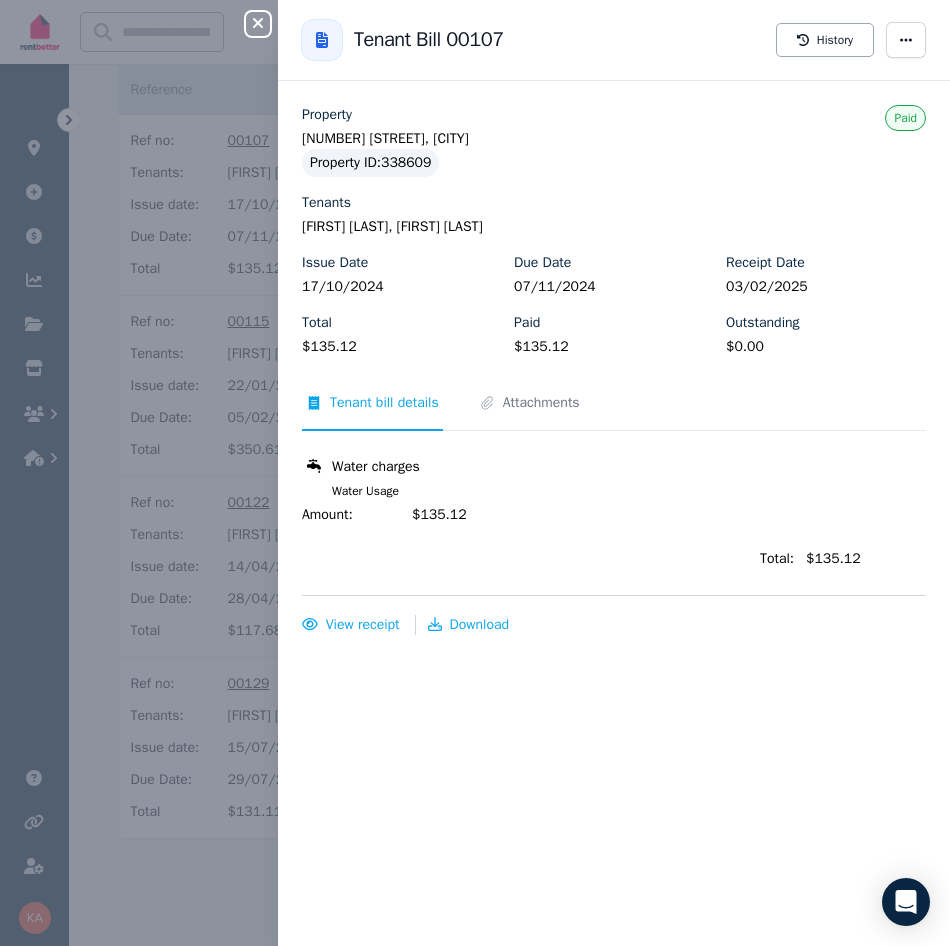 click 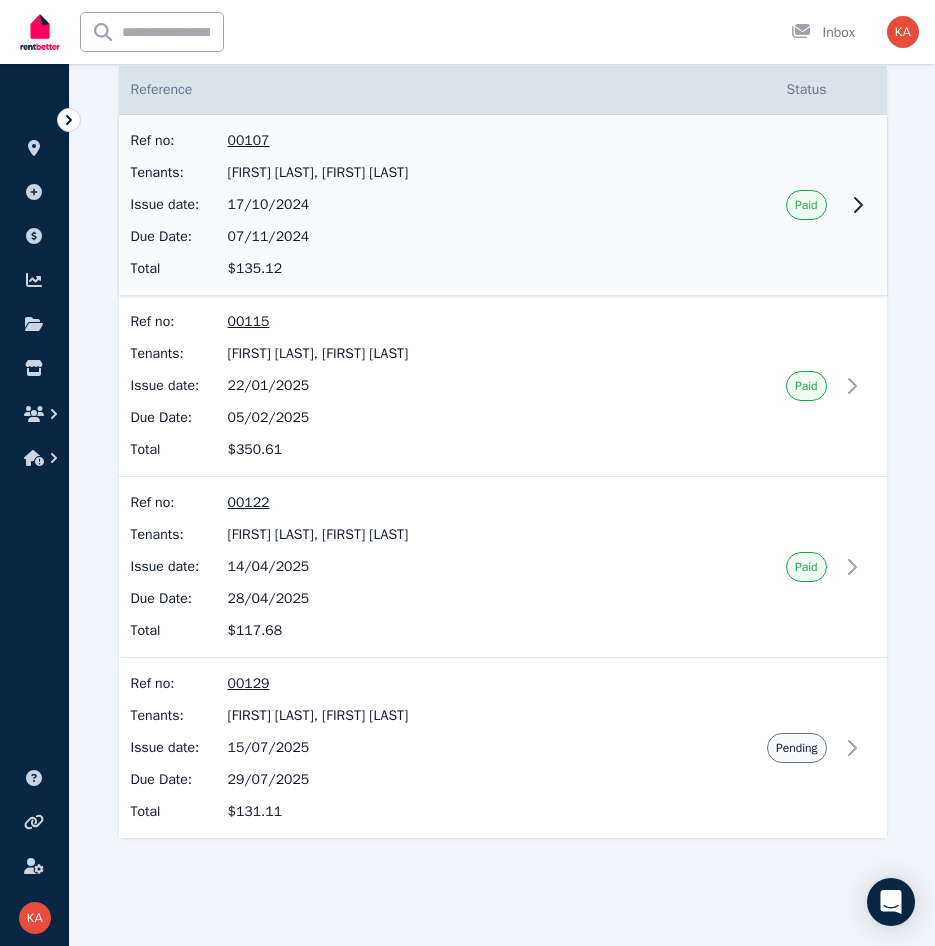 click at bounding box center [863, 205] 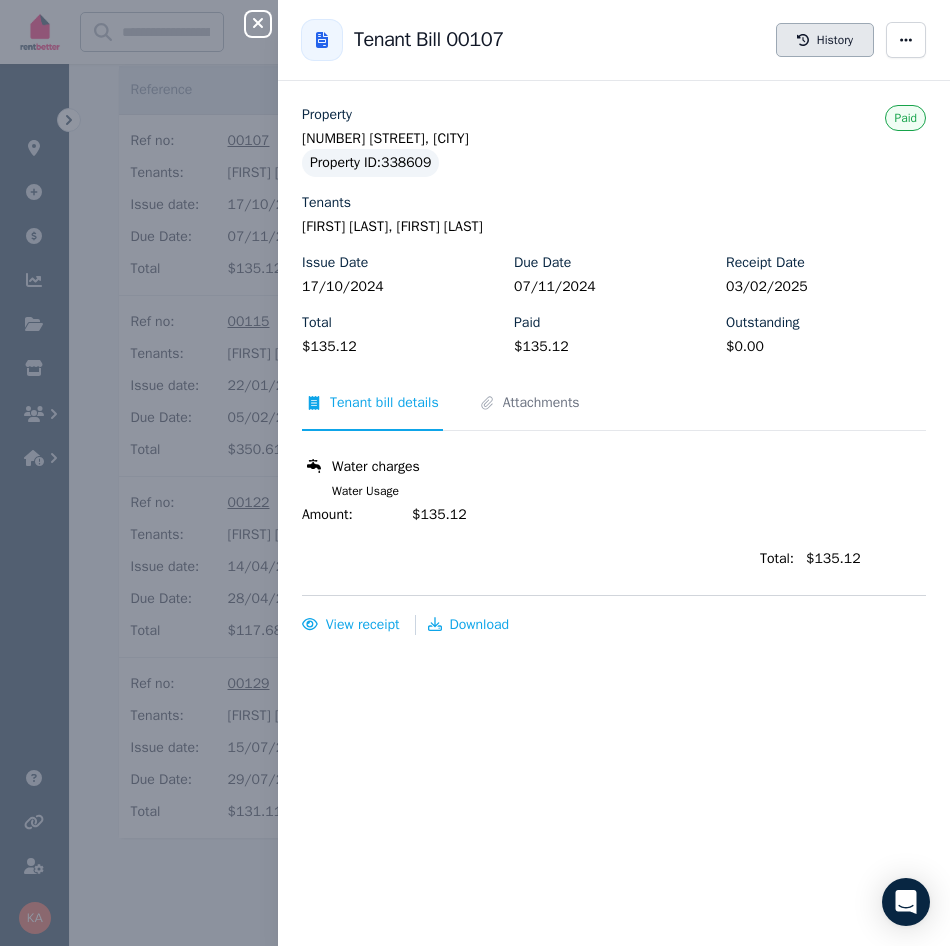 click on "History" at bounding box center [825, 40] 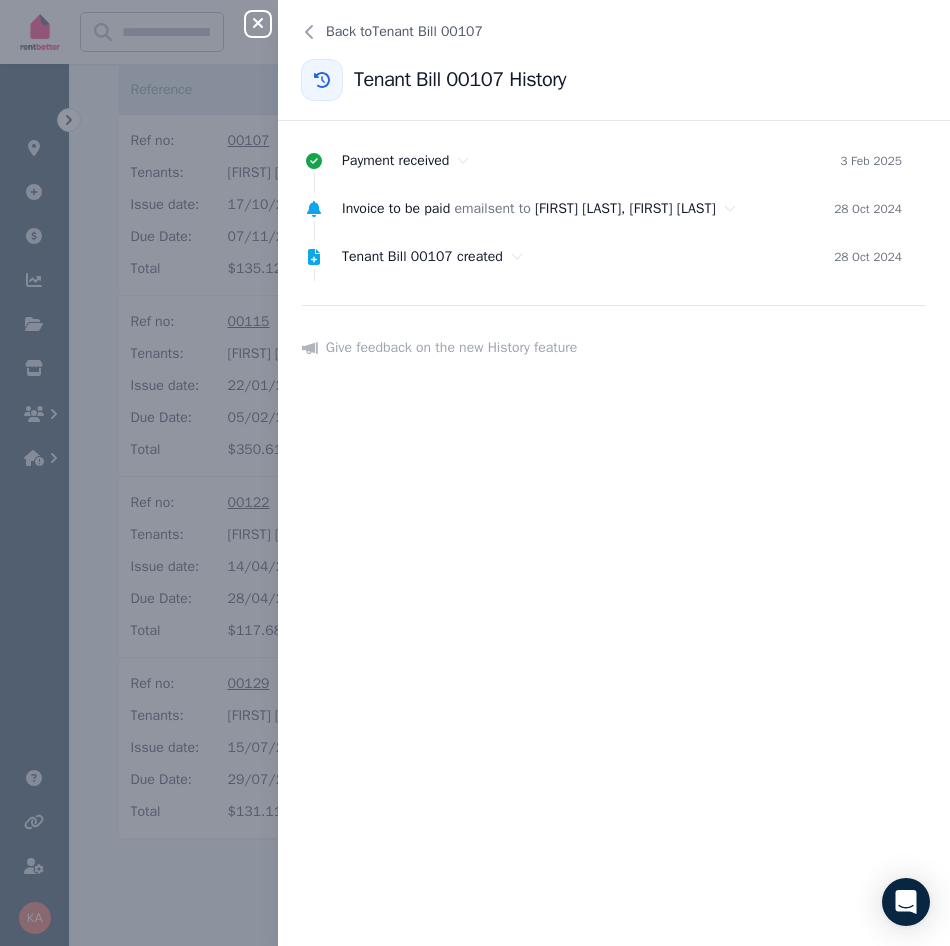 click 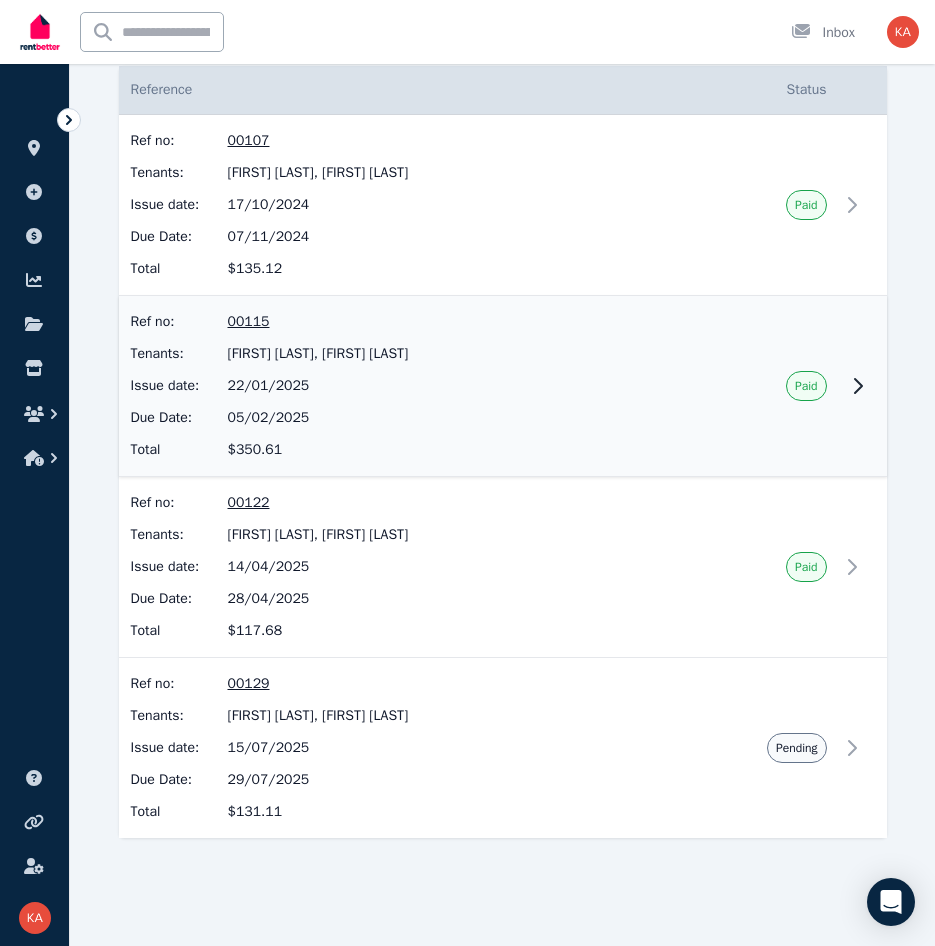 click 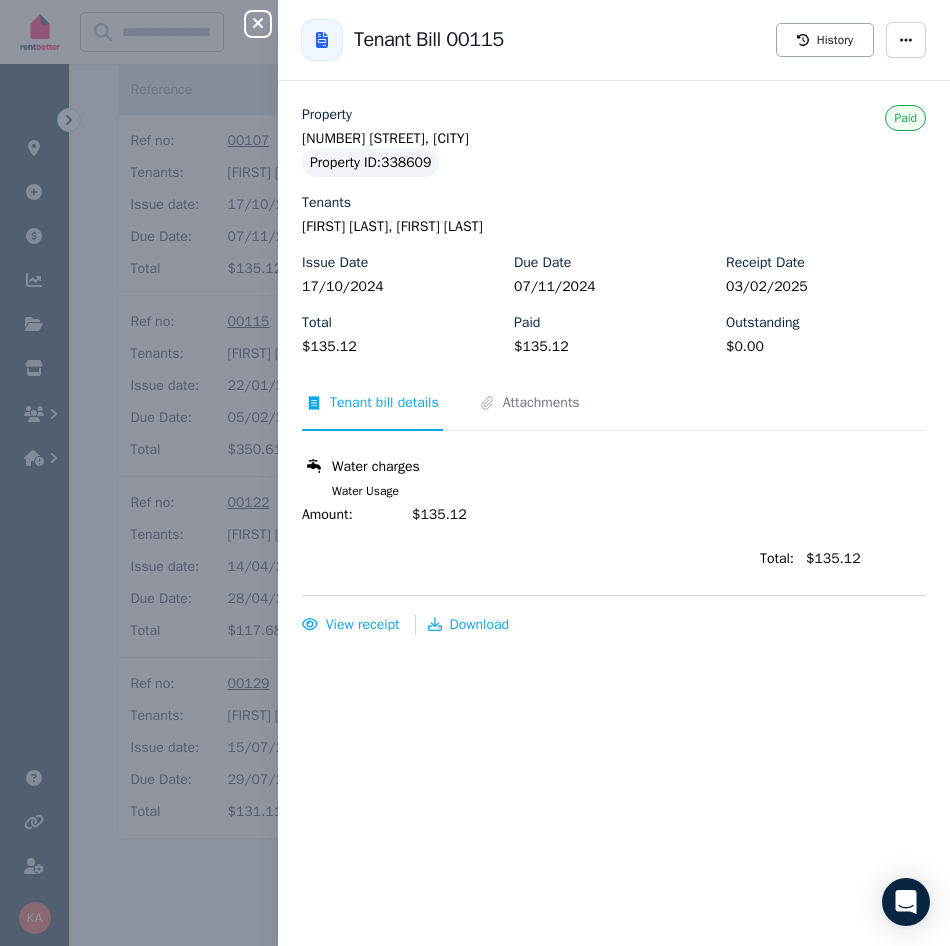 click on "Close panel" at bounding box center [258, 24] 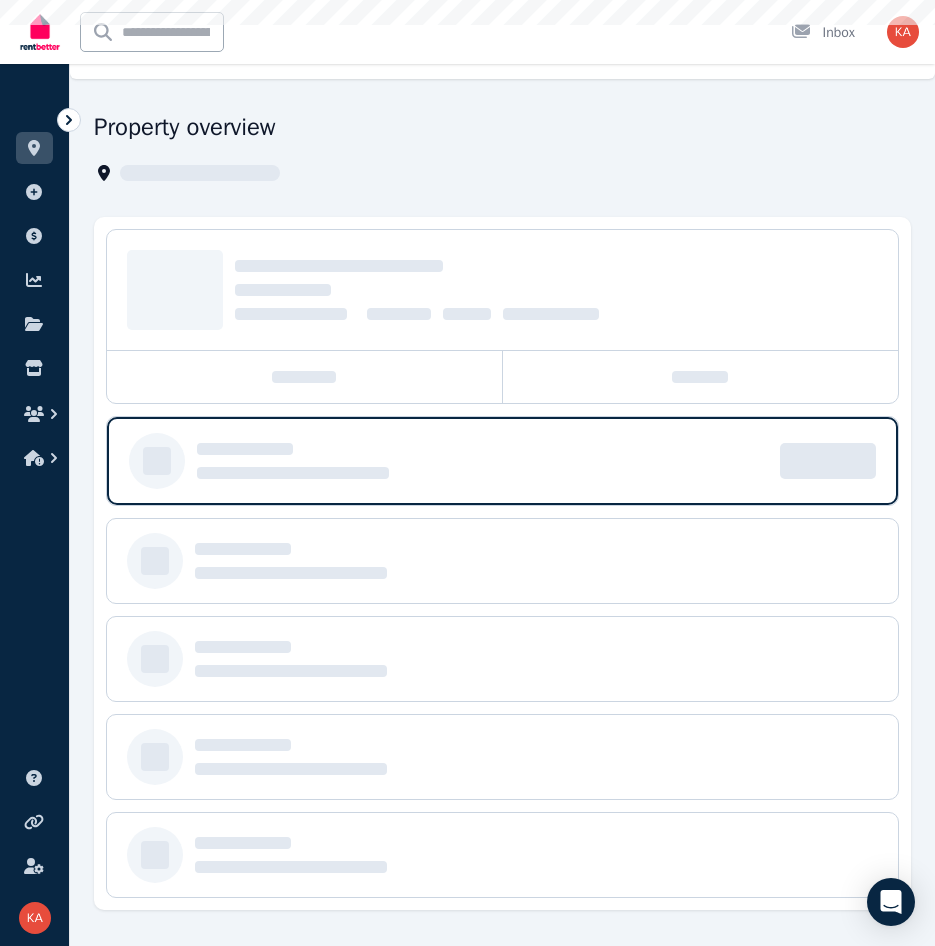 scroll, scrollTop: 0, scrollLeft: 0, axis: both 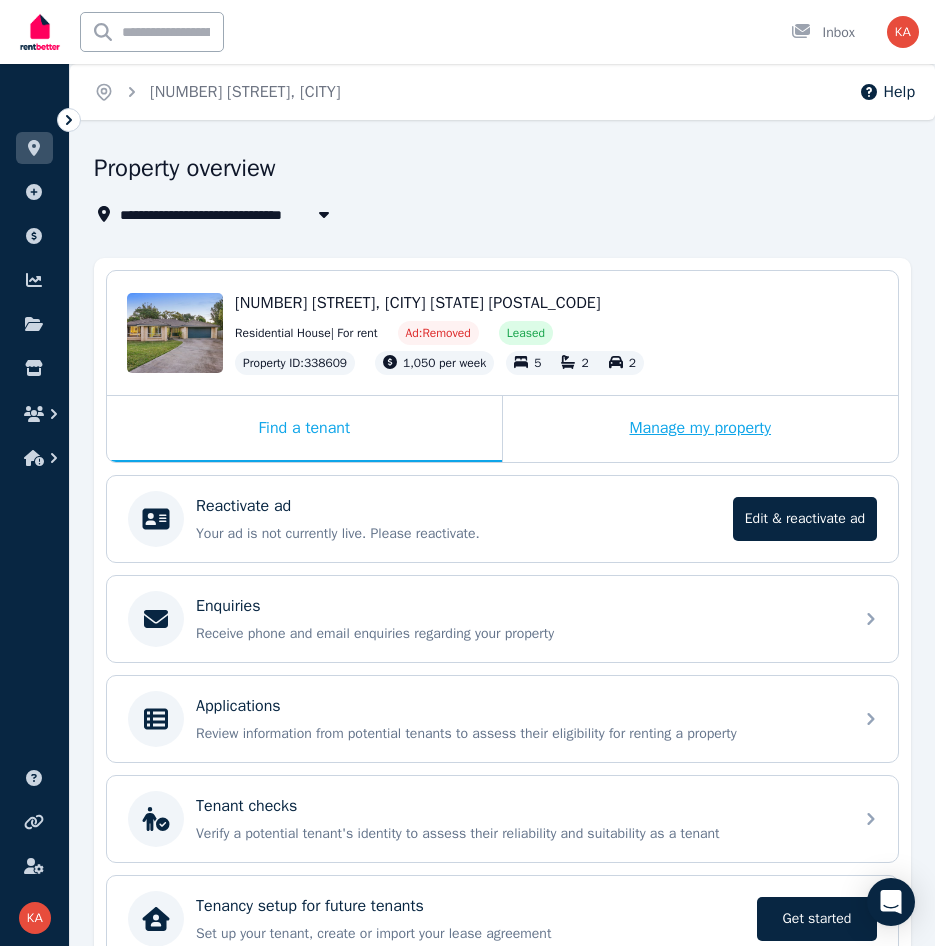 click on "Manage my property" at bounding box center (701, 429) 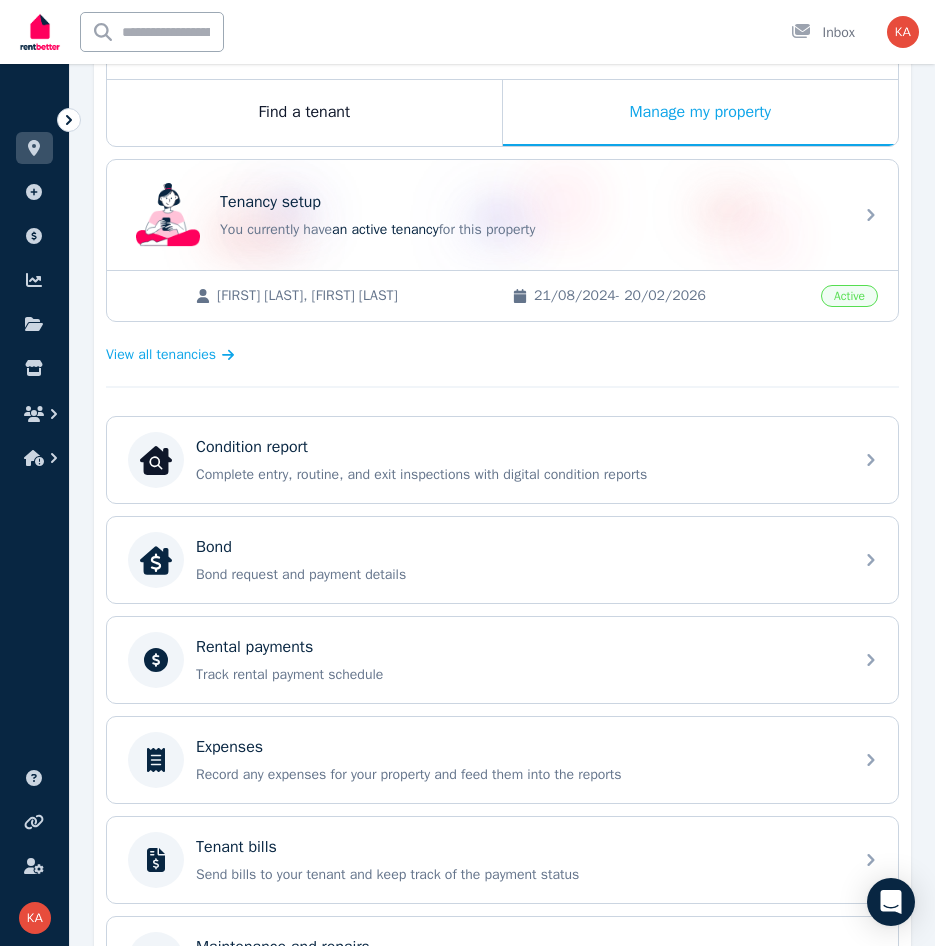 scroll, scrollTop: 400, scrollLeft: 0, axis: vertical 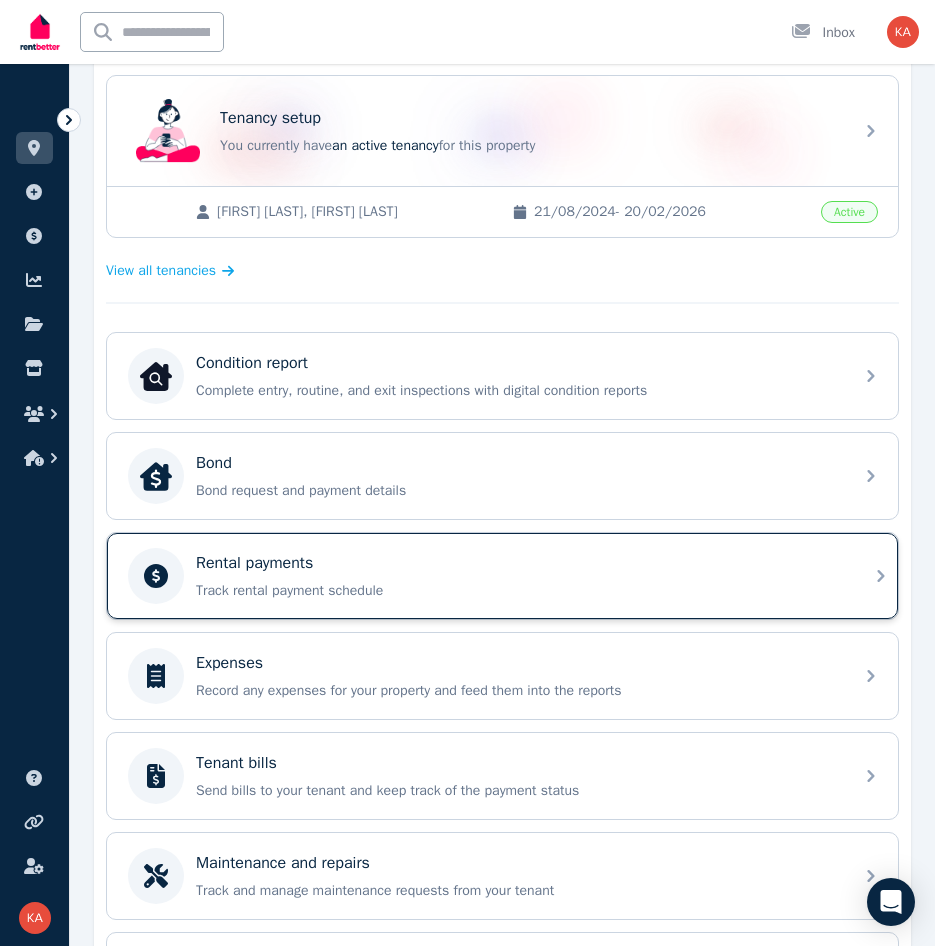 click on "Track rental payment schedule" at bounding box center [518, 591] 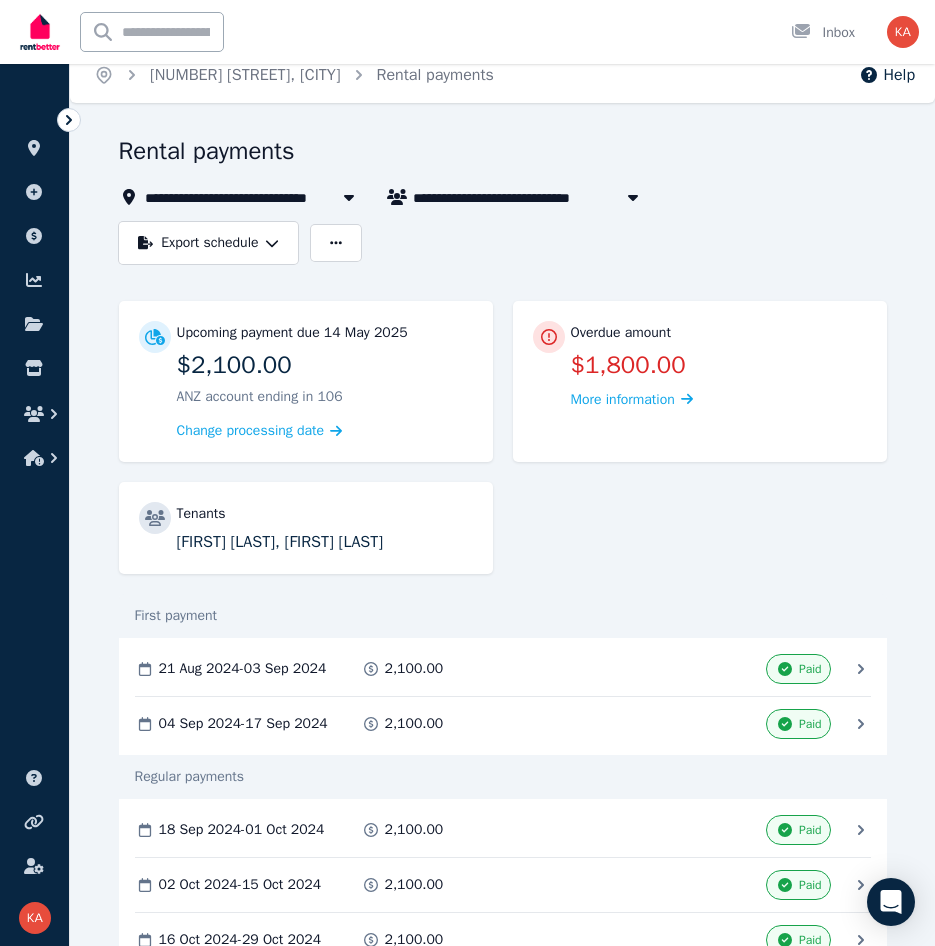 scroll, scrollTop: 0, scrollLeft: 0, axis: both 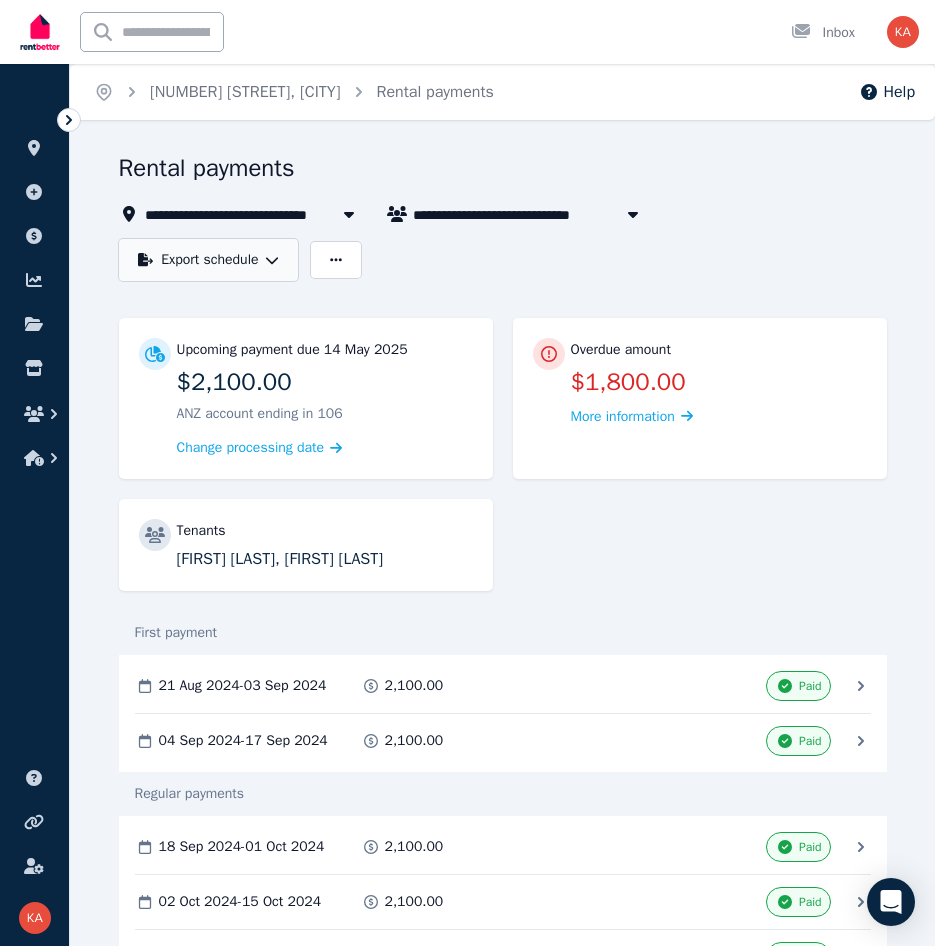 click on "Export schedule" at bounding box center [208, 260] 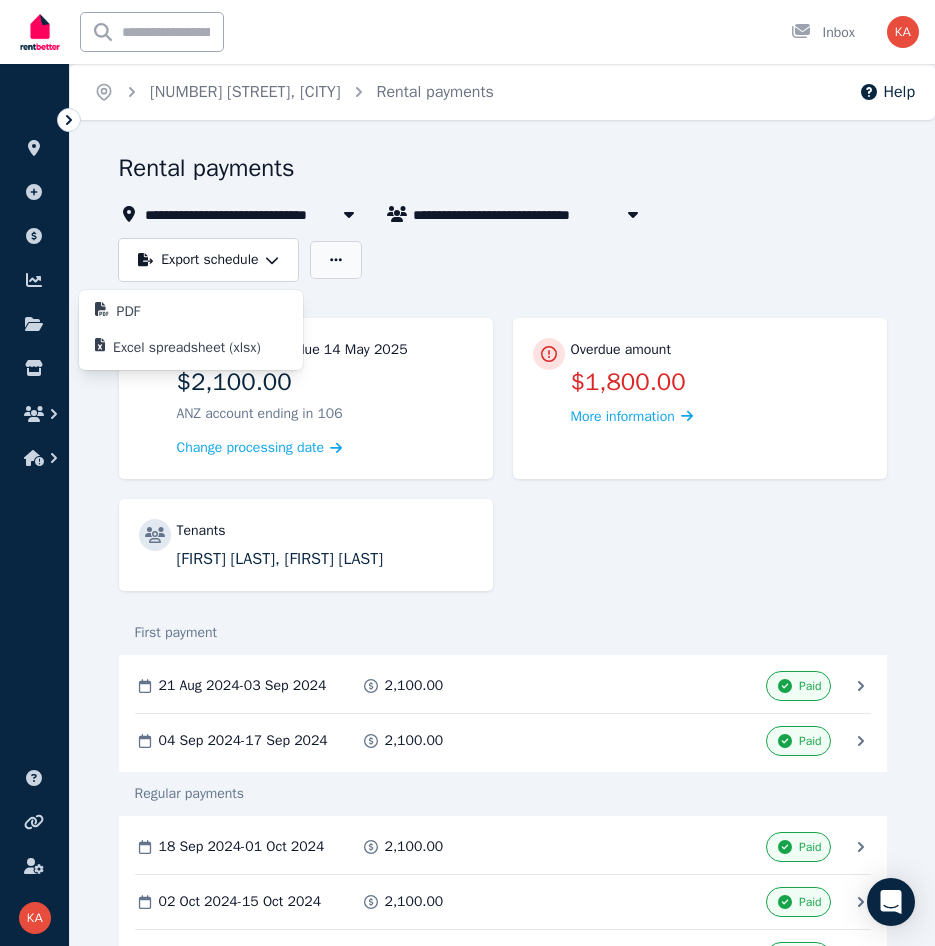 click at bounding box center (336, 260) 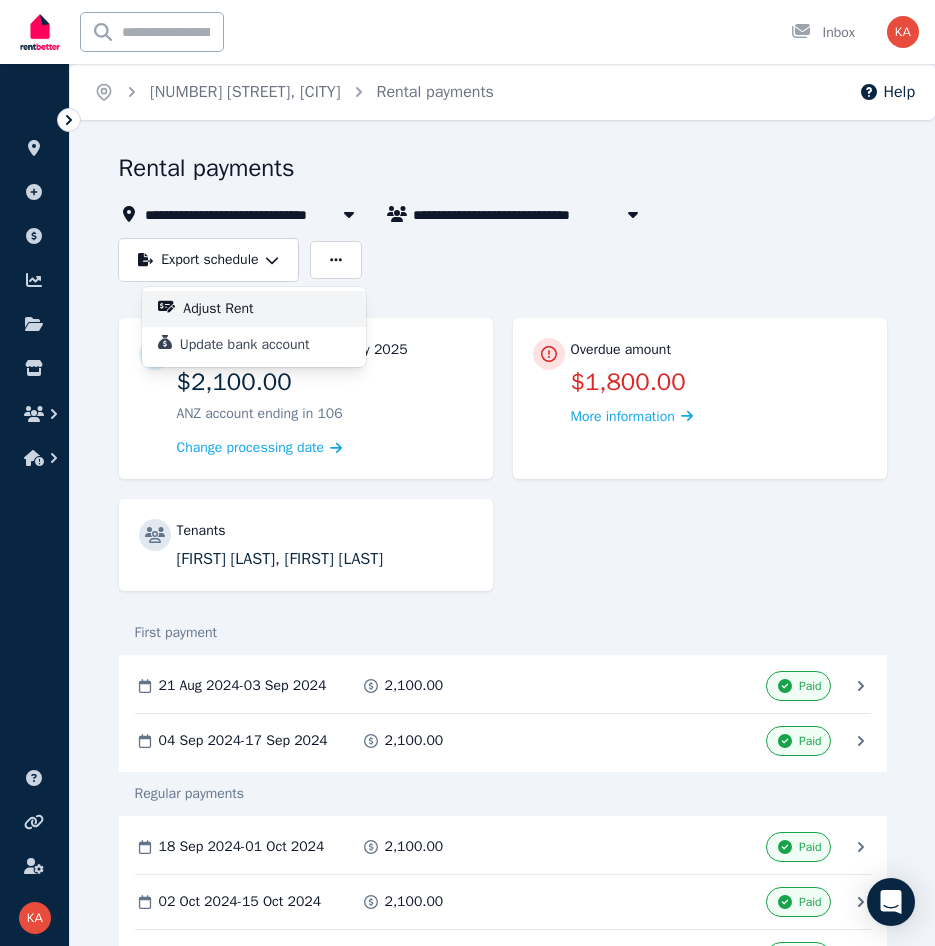 click on "Adjust Rent" at bounding box center (254, 309) 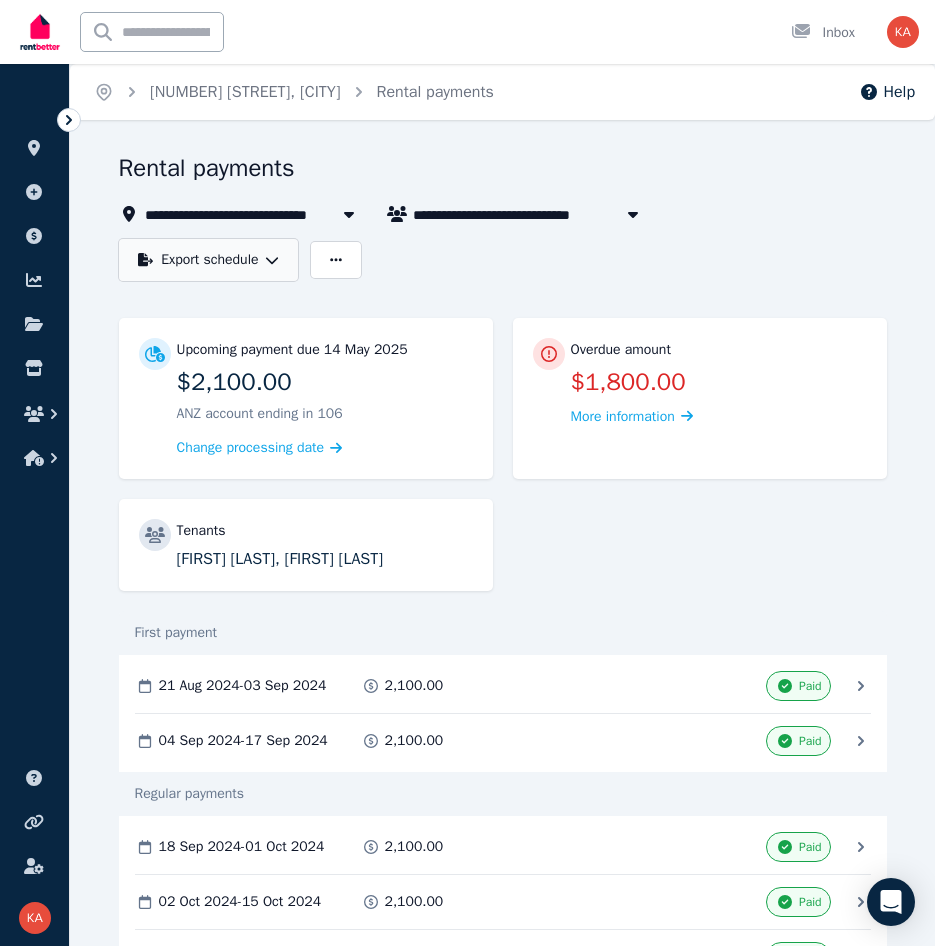 click 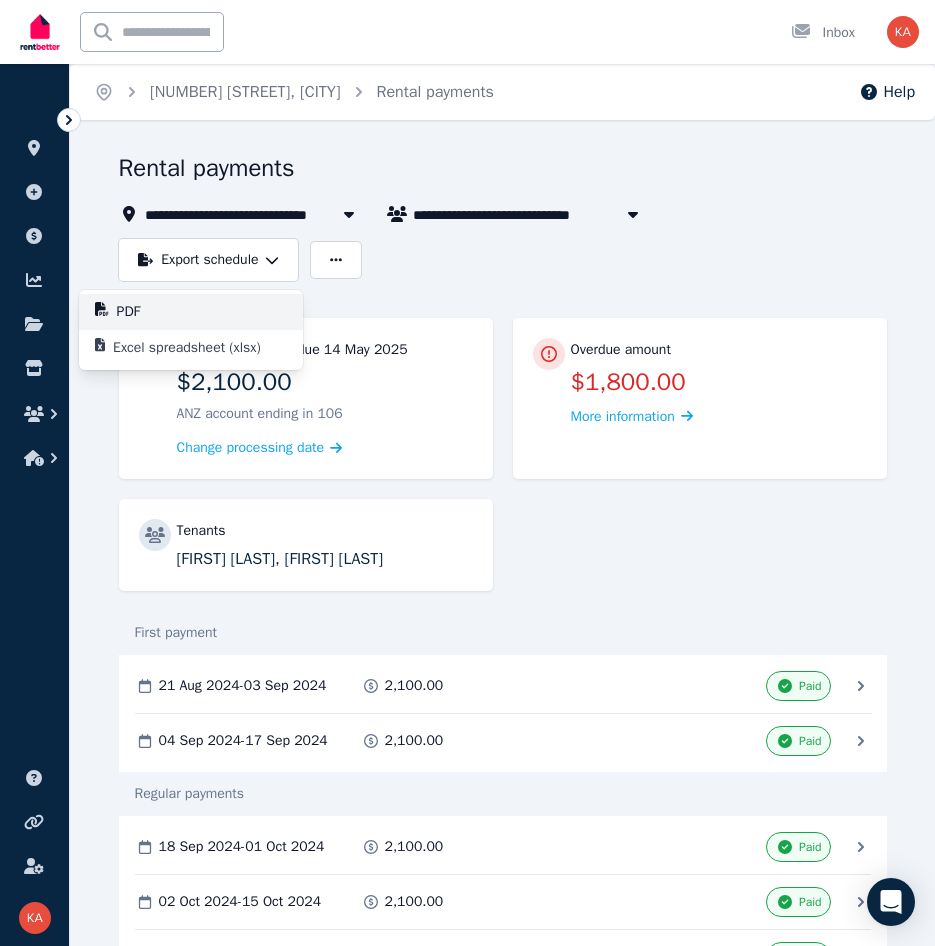 click on "PDF" at bounding box center [191, 312] 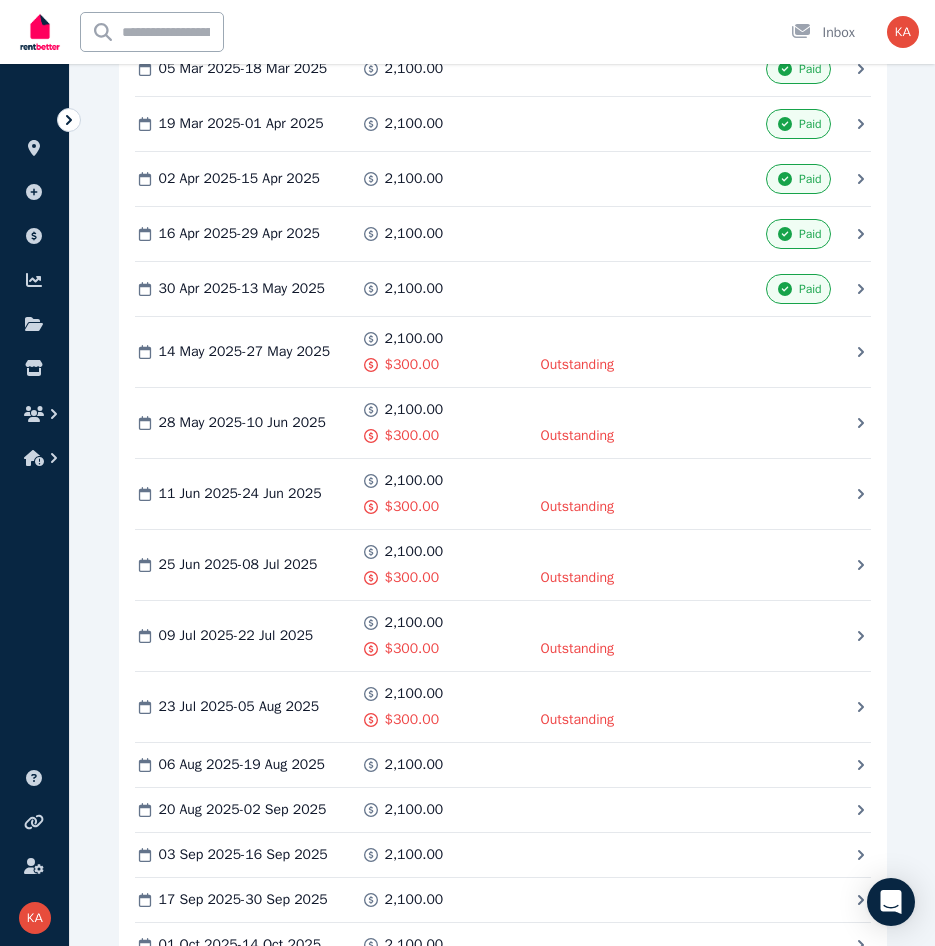 scroll, scrollTop: 1400, scrollLeft: 0, axis: vertical 